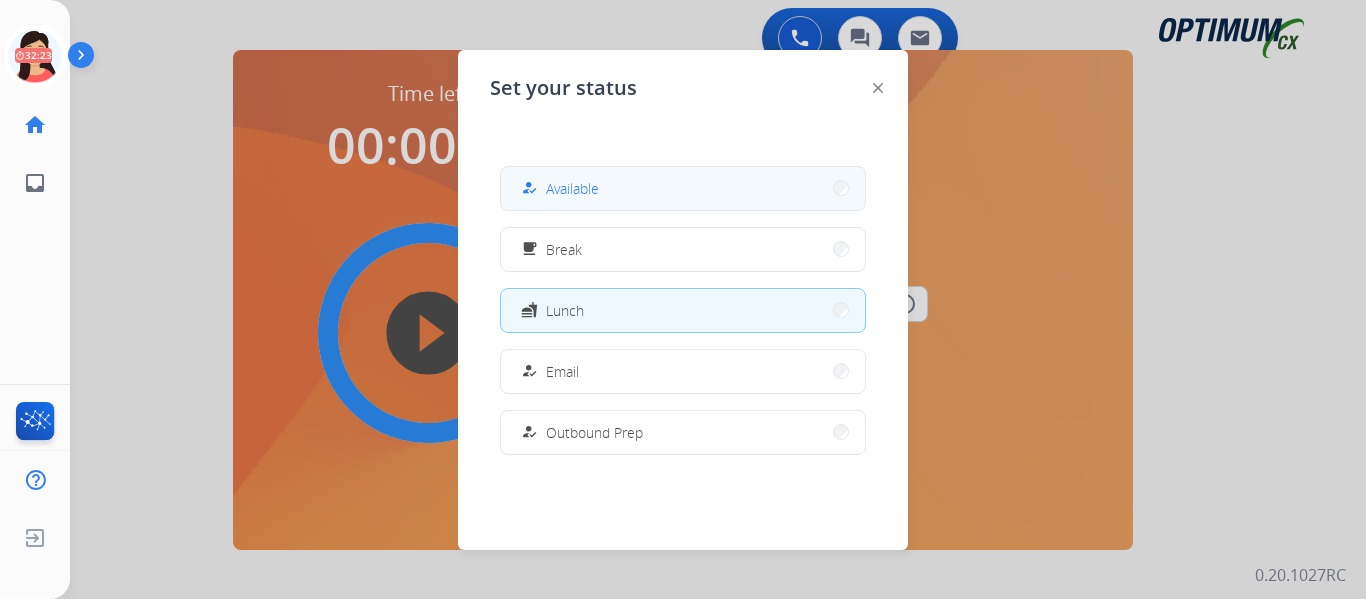 scroll, scrollTop: 0, scrollLeft: 0, axis: both 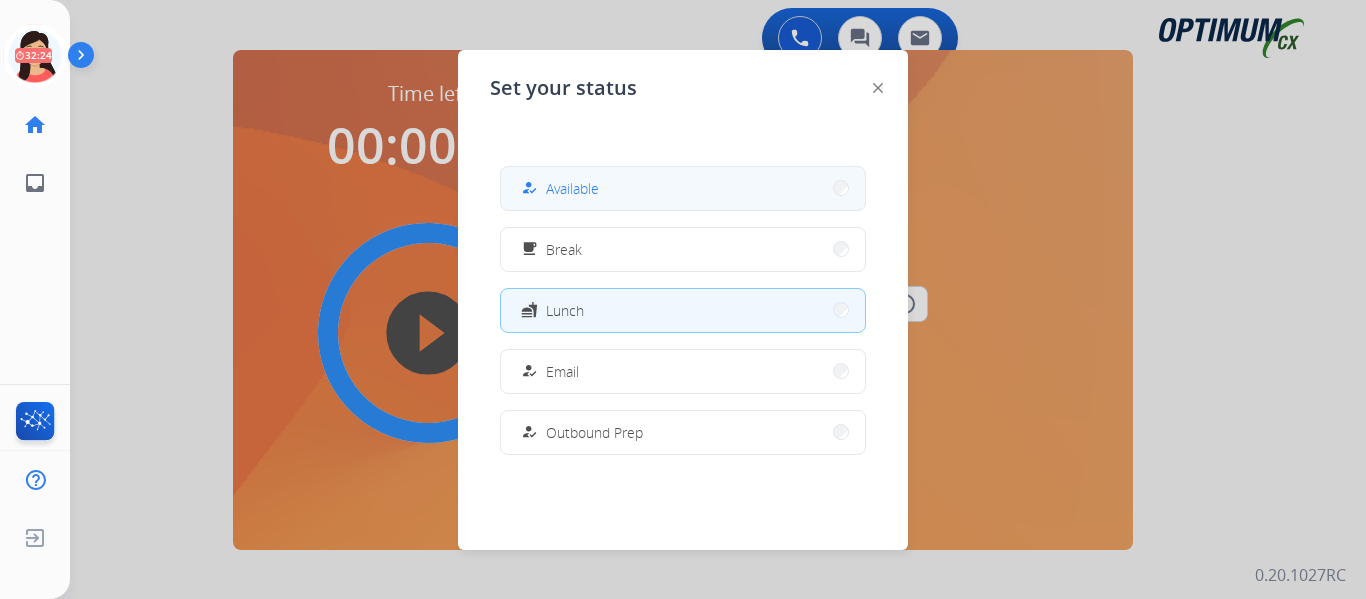 click on "Available" at bounding box center (572, 188) 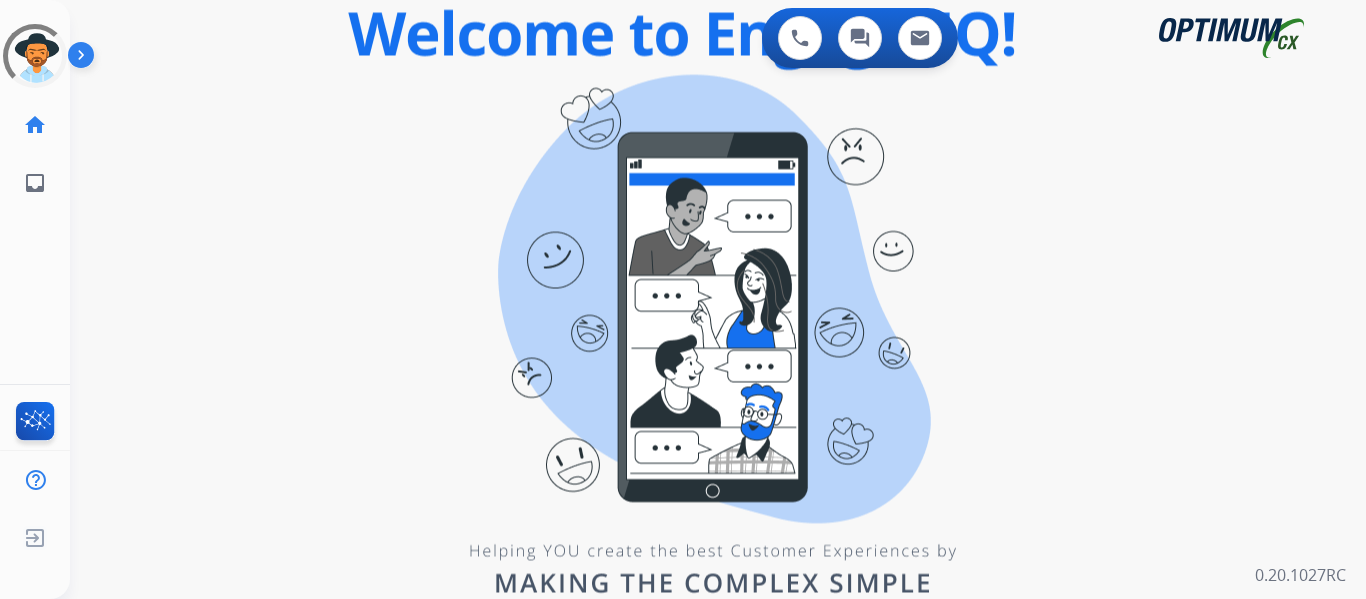 scroll, scrollTop: 0, scrollLeft: 0, axis: both 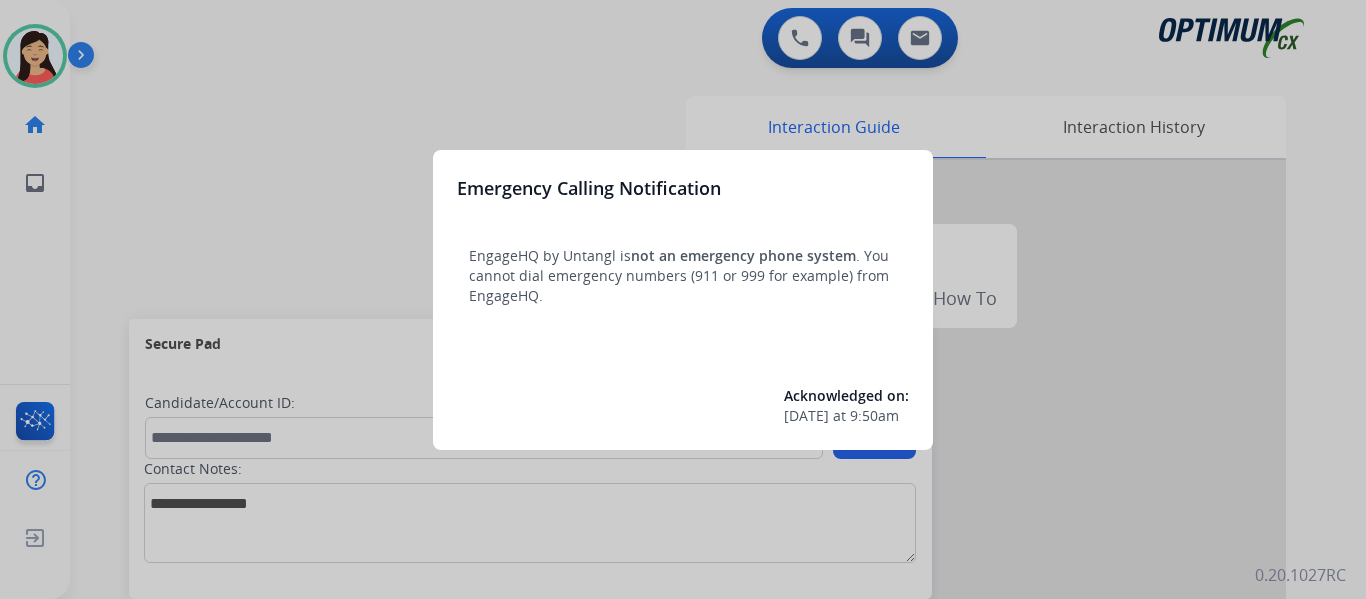 click at bounding box center (683, 299) 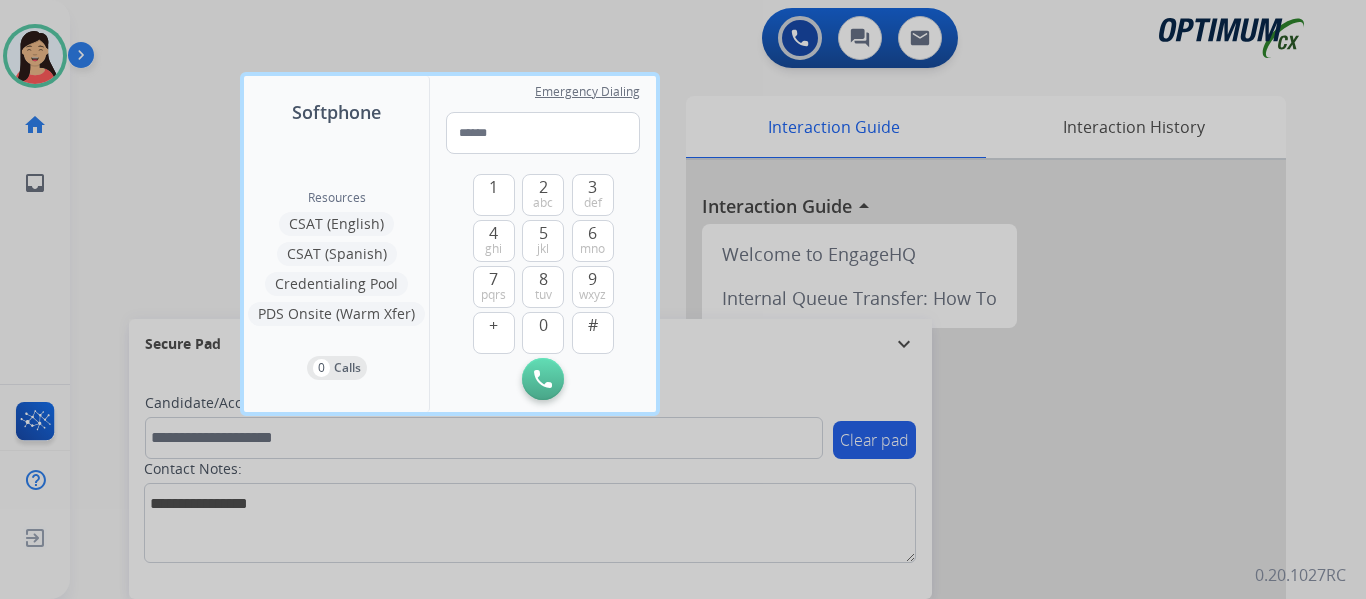 click at bounding box center (683, 299) 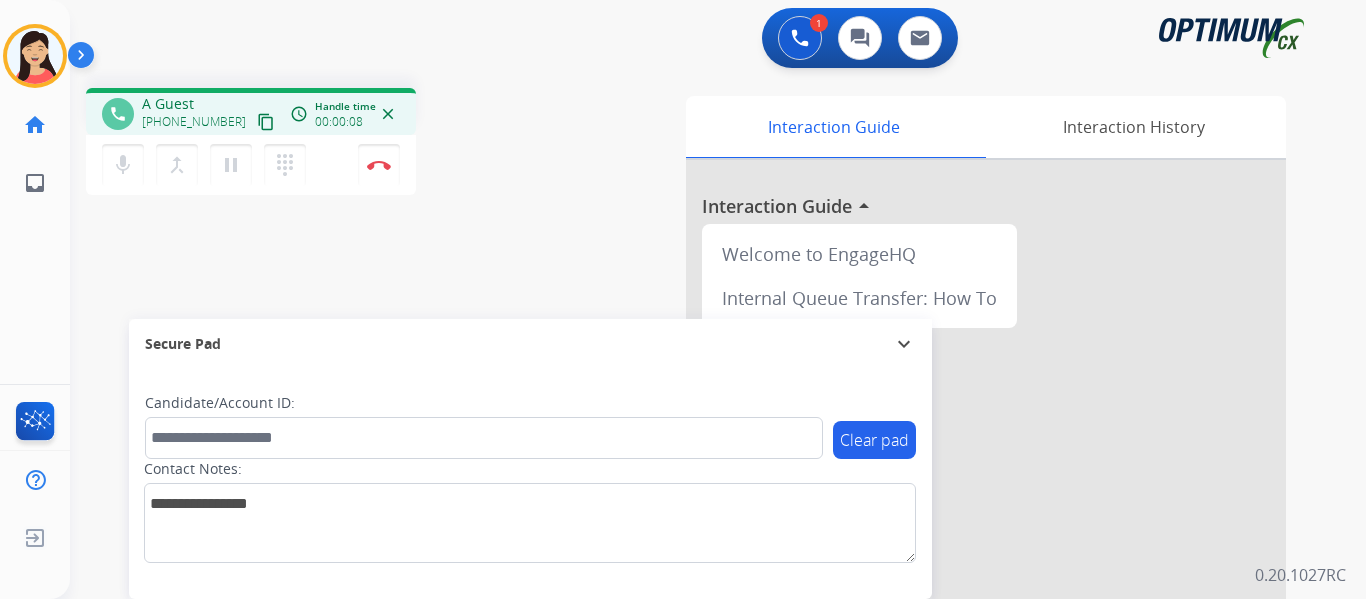 click on "content_copy" at bounding box center [266, 122] 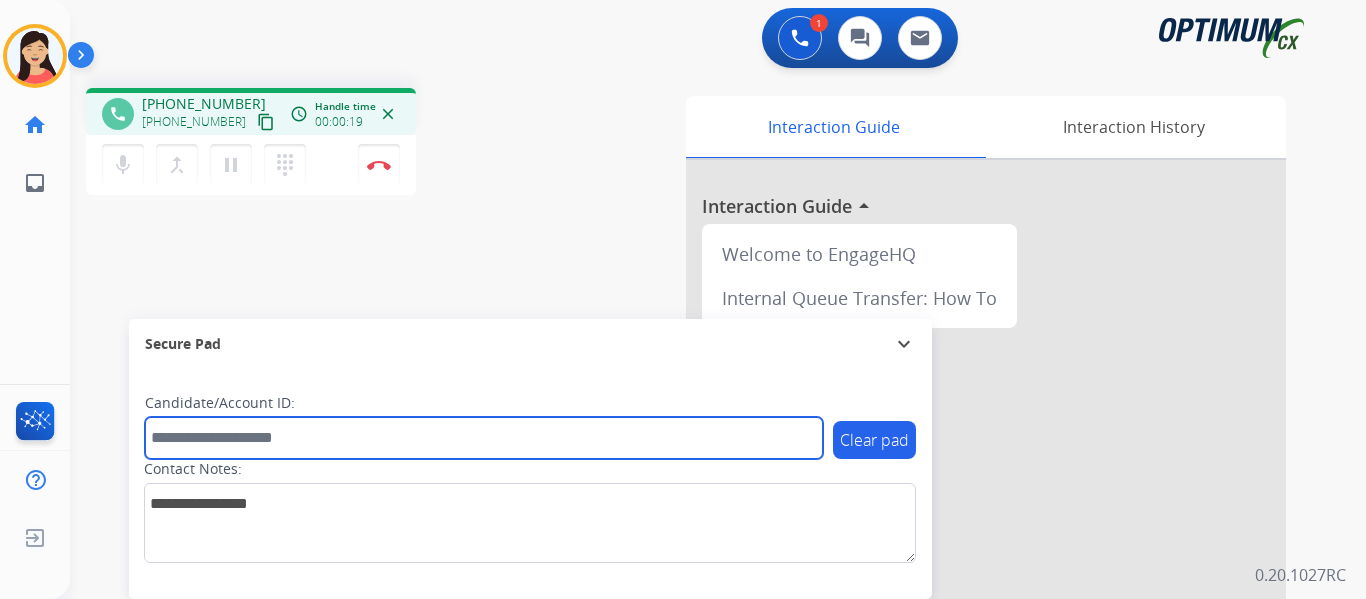 click at bounding box center (484, 438) 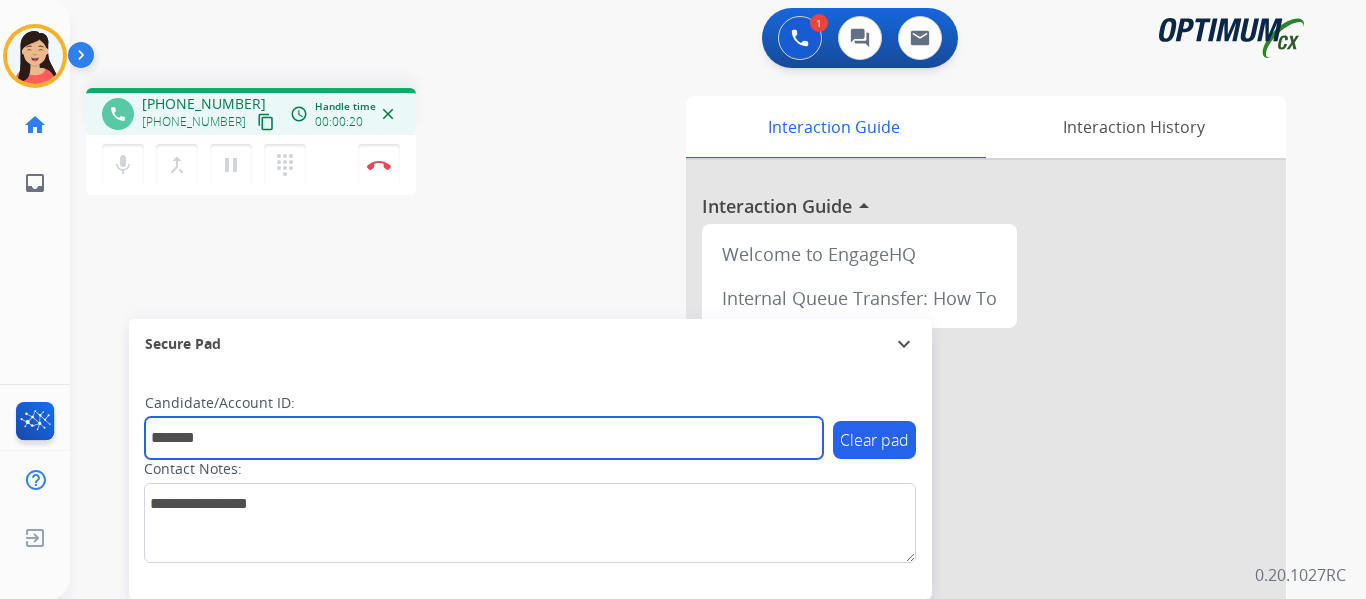type on "*******" 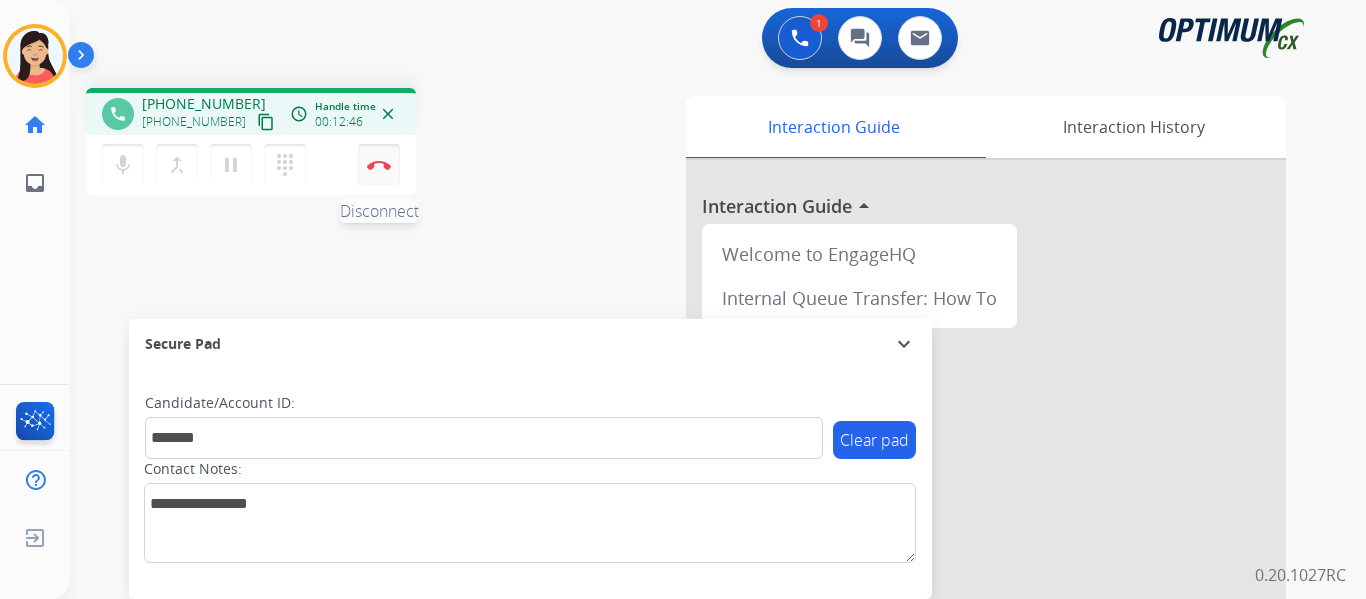 click at bounding box center [379, 165] 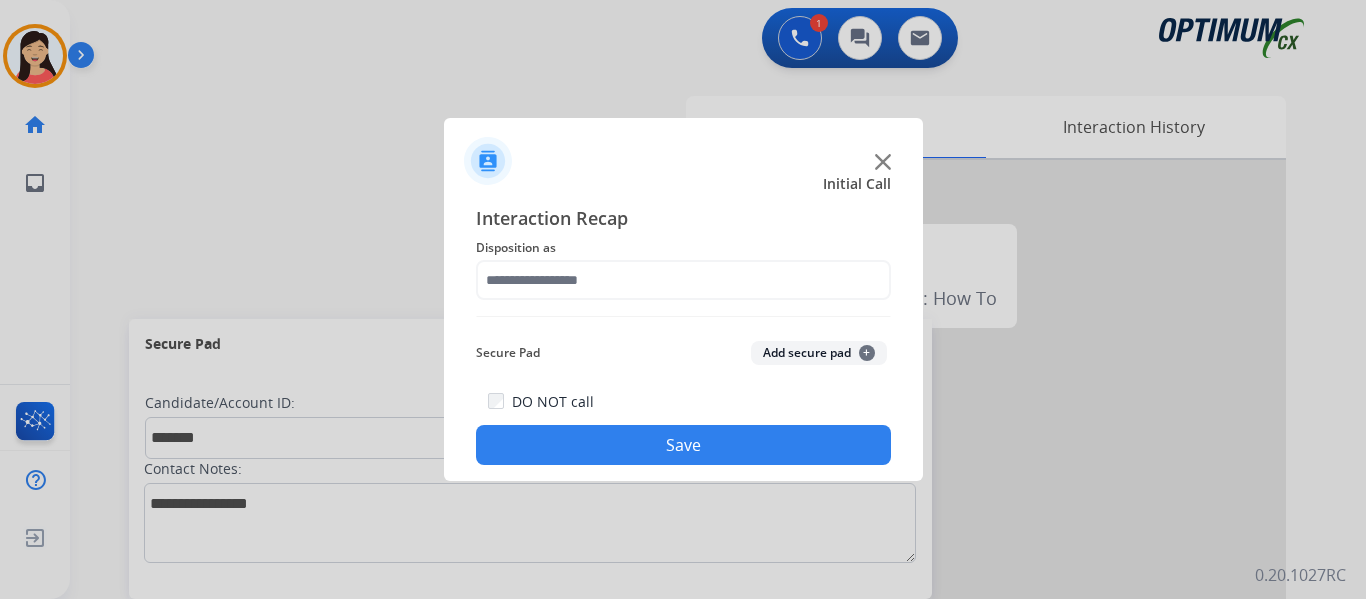click on "Add secure pad  +" 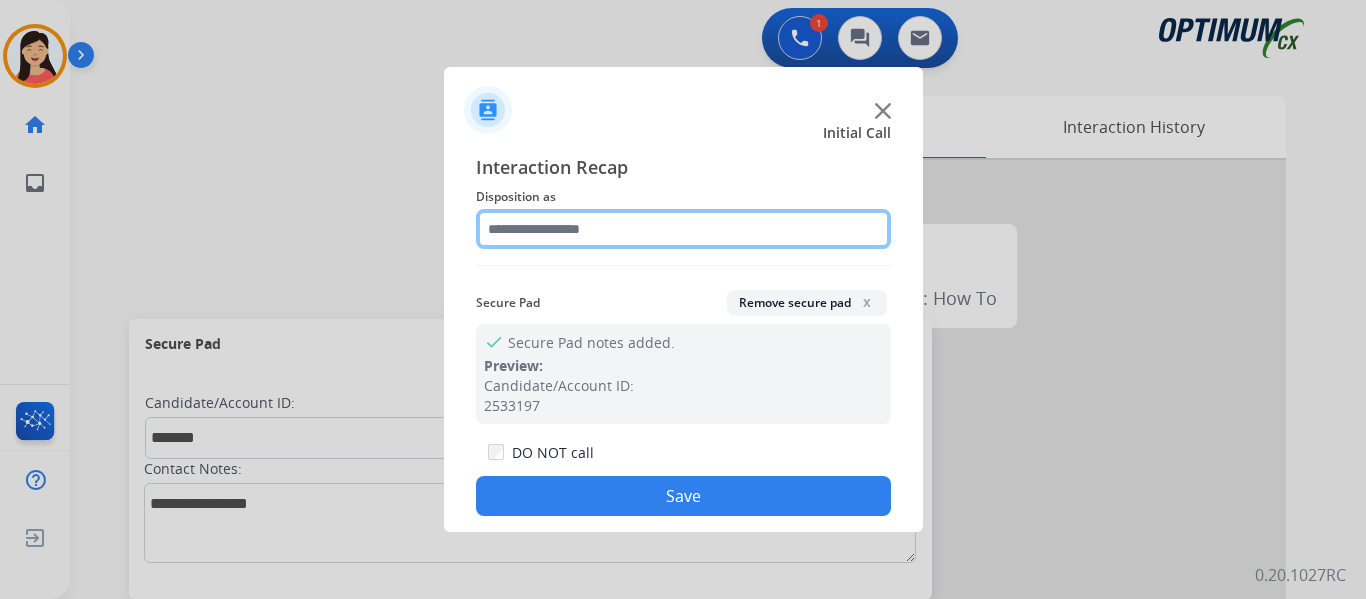 click 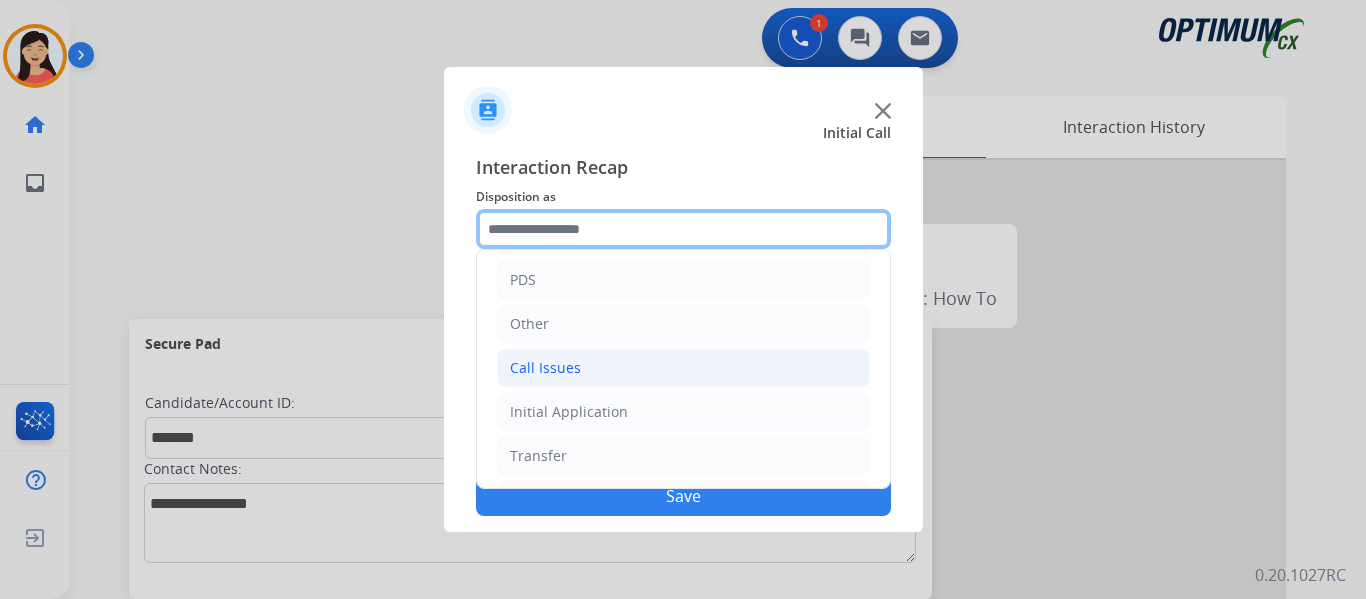 scroll, scrollTop: 136, scrollLeft: 0, axis: vertical 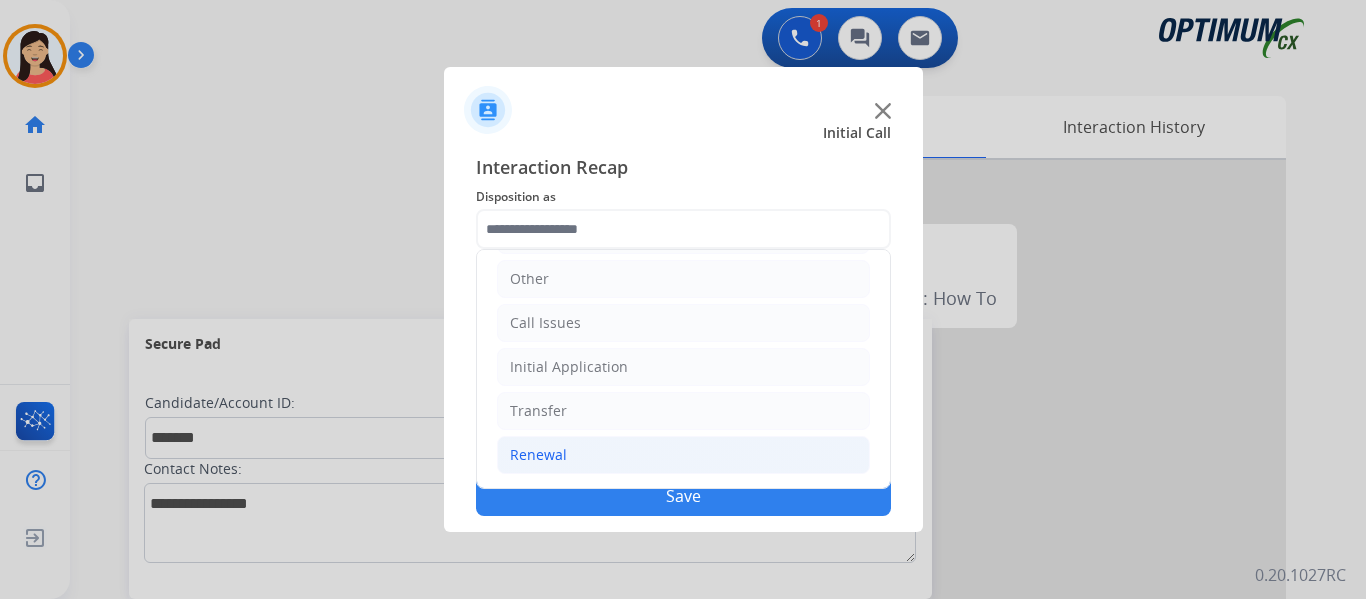 click on "Renewal" 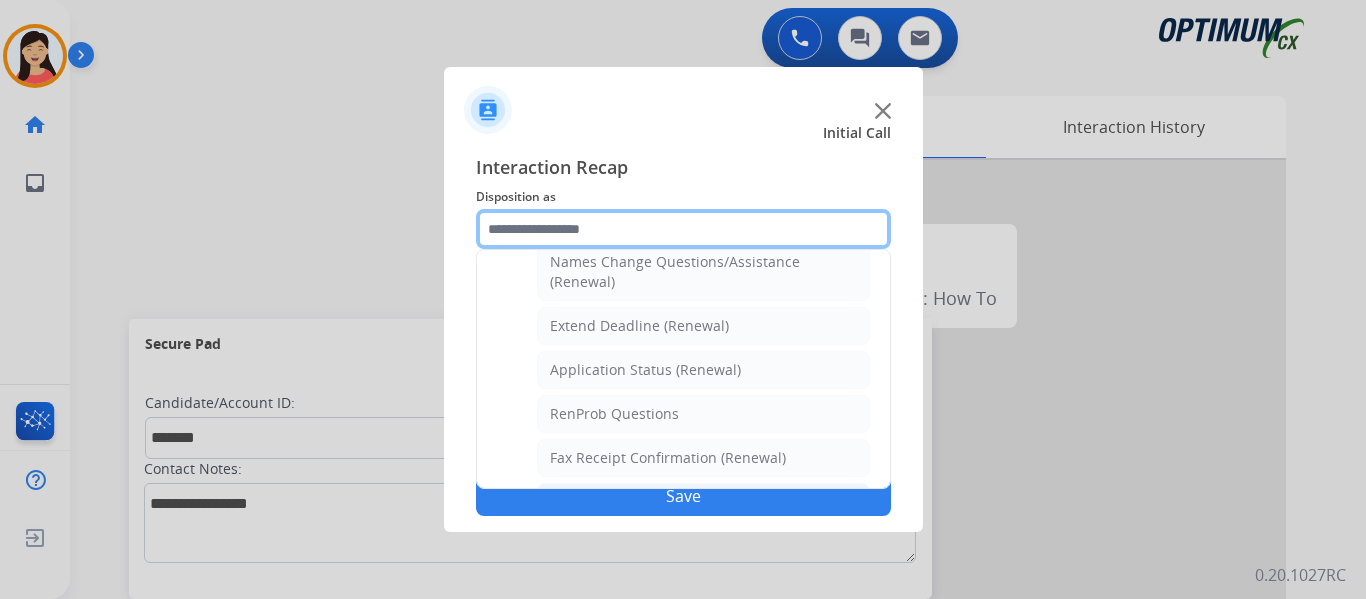 scroll, scrollTop: 436, scrollLeft: 0, axis: vertical 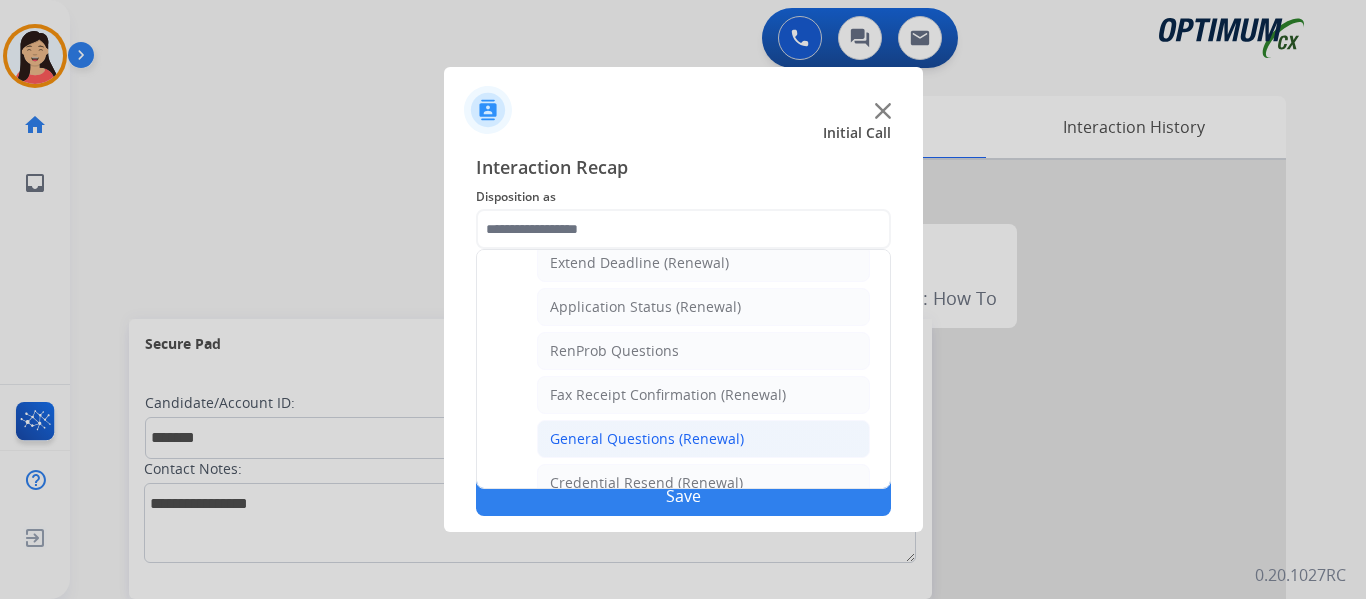 click on "General Questions (Renewal)" 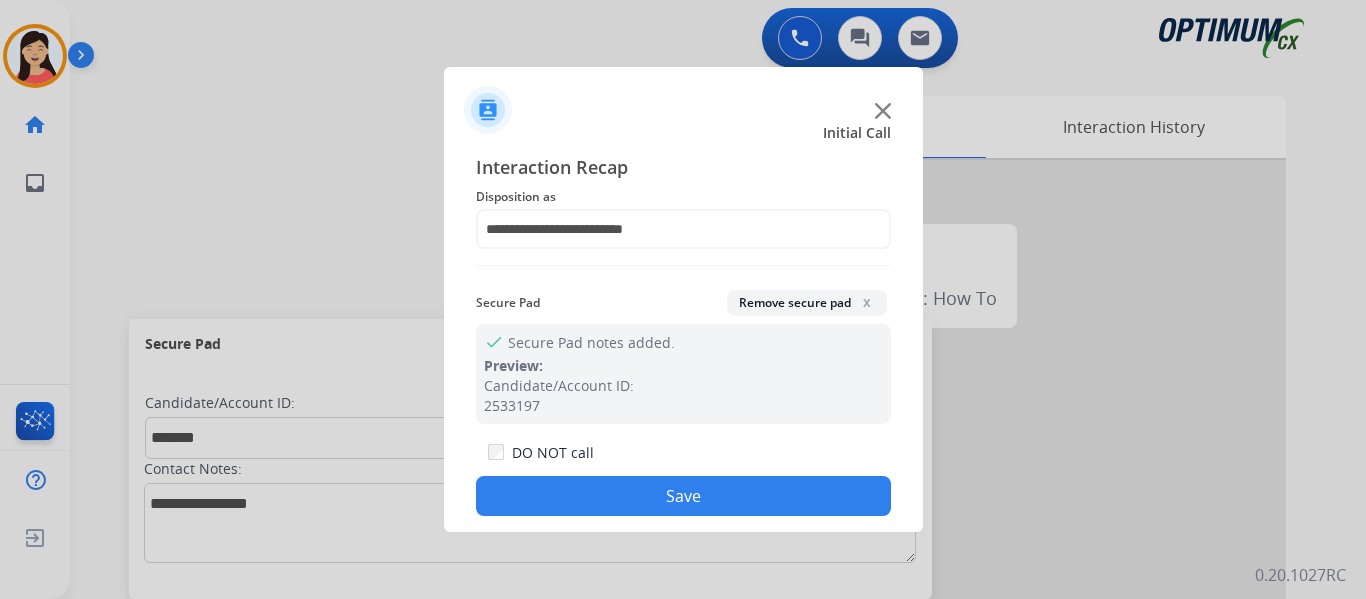 click on "Save" 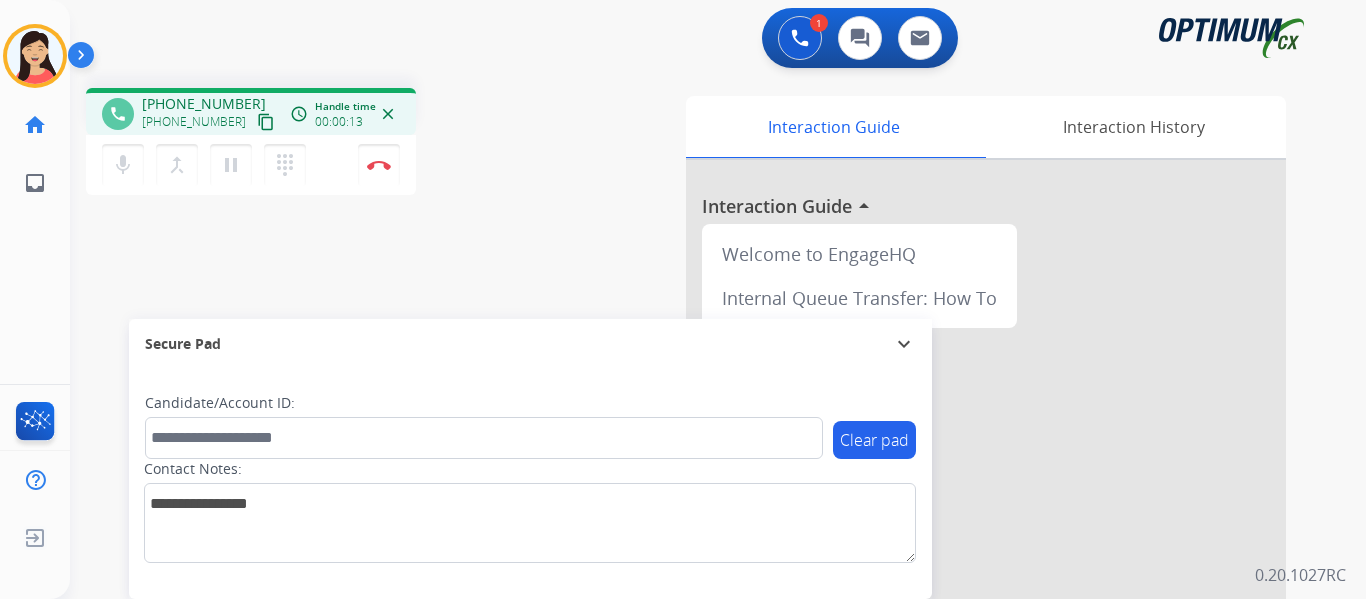 click on "content_copy" at bounding box center (266, 122) 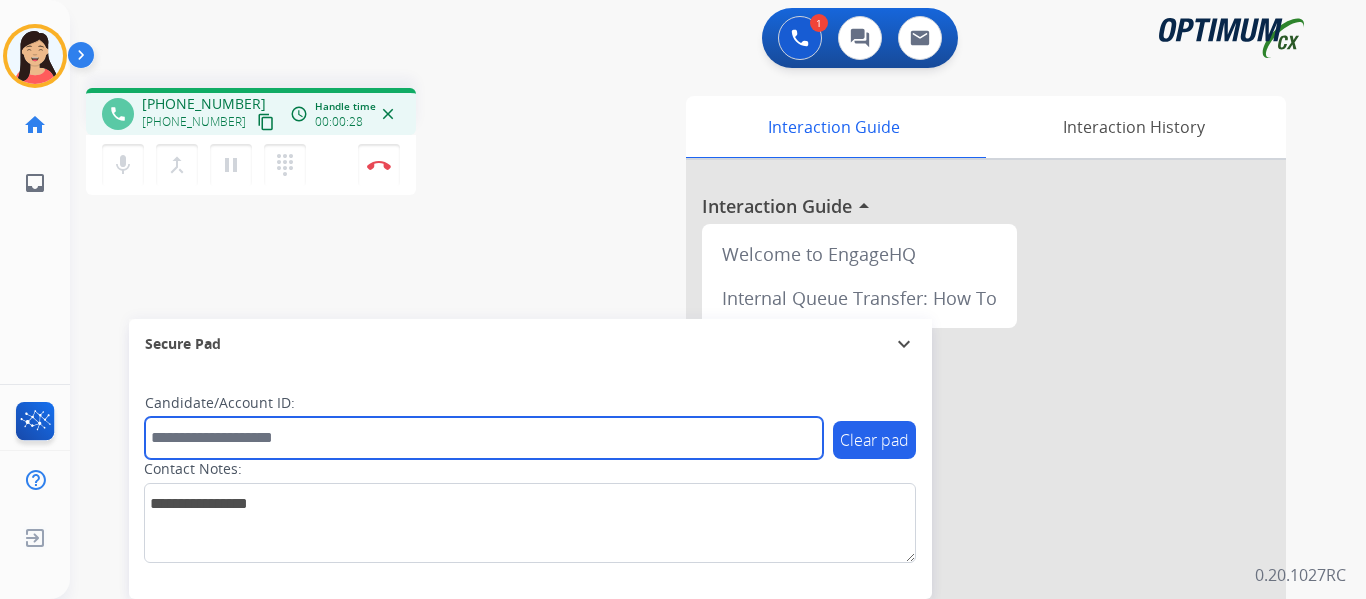 click at bounding box center (484, 438) 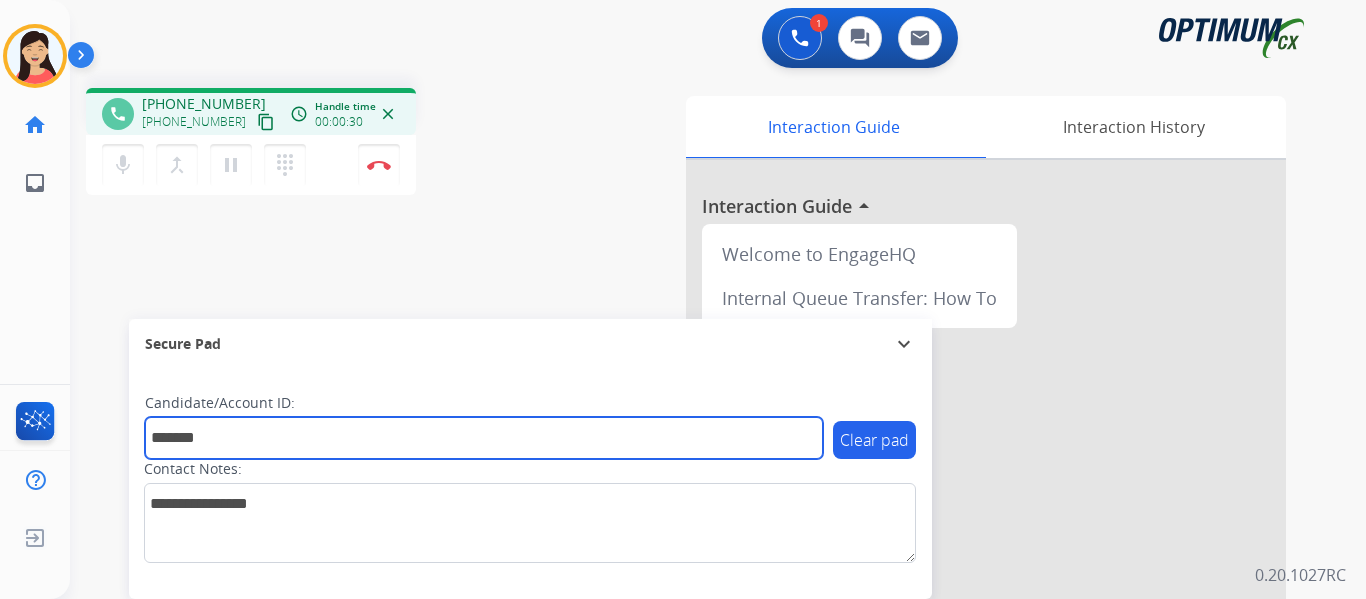 type on "*******" 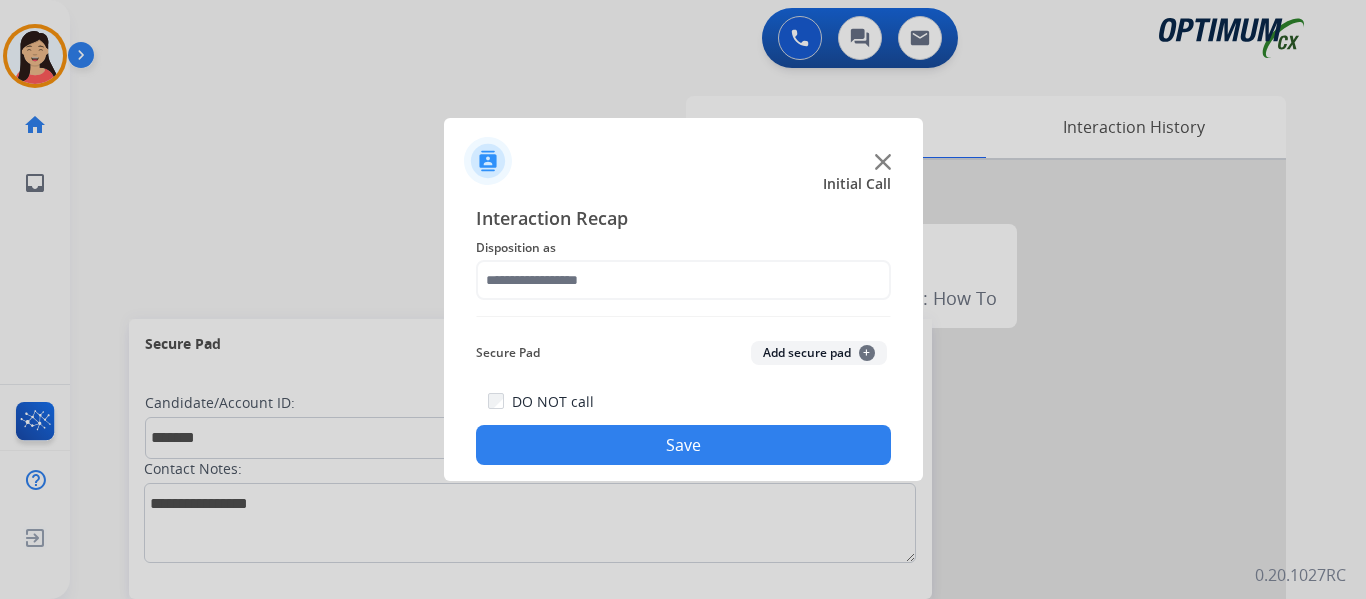 click on "Interaction Recap Disposition as    Secure Pad  Add secure pad  +  DO NOT call  Save" 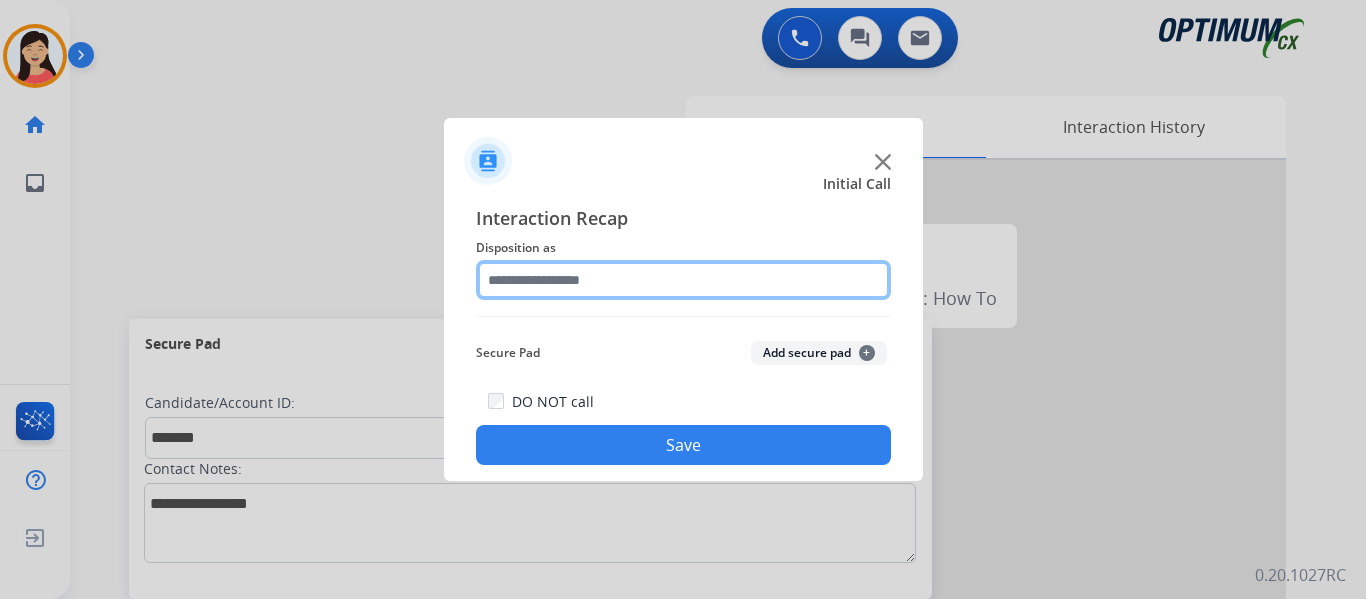 click 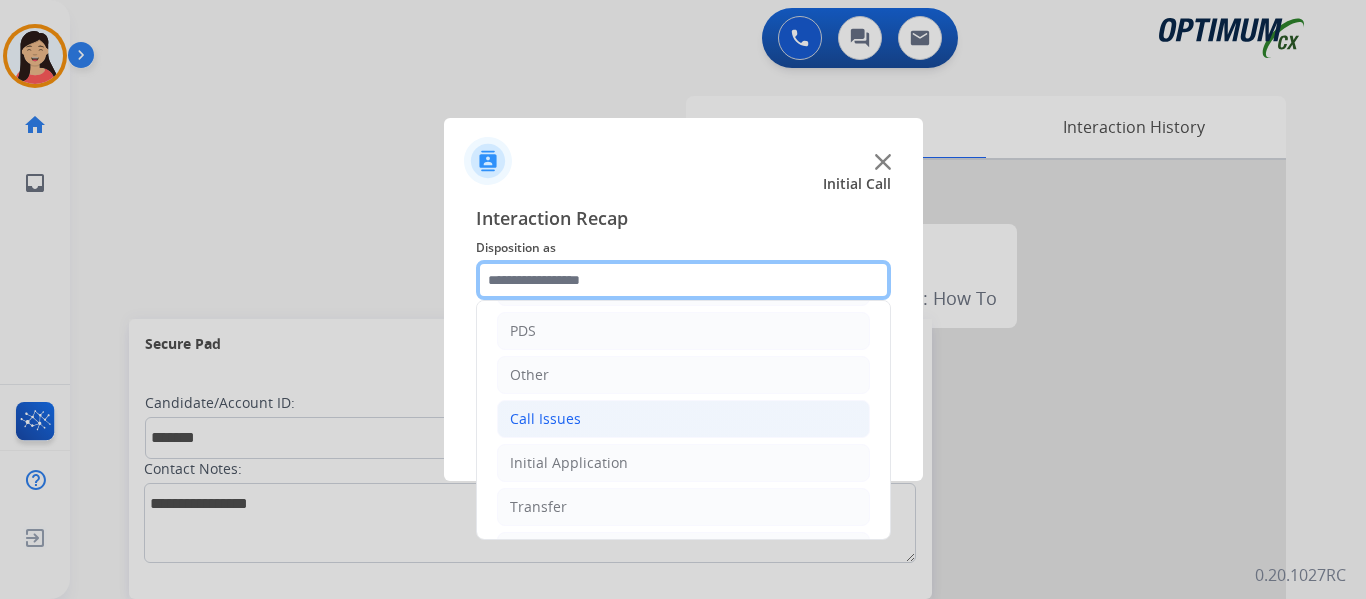 scroll, scrollTop: 136, scrollLeft: 0, axis: vertical 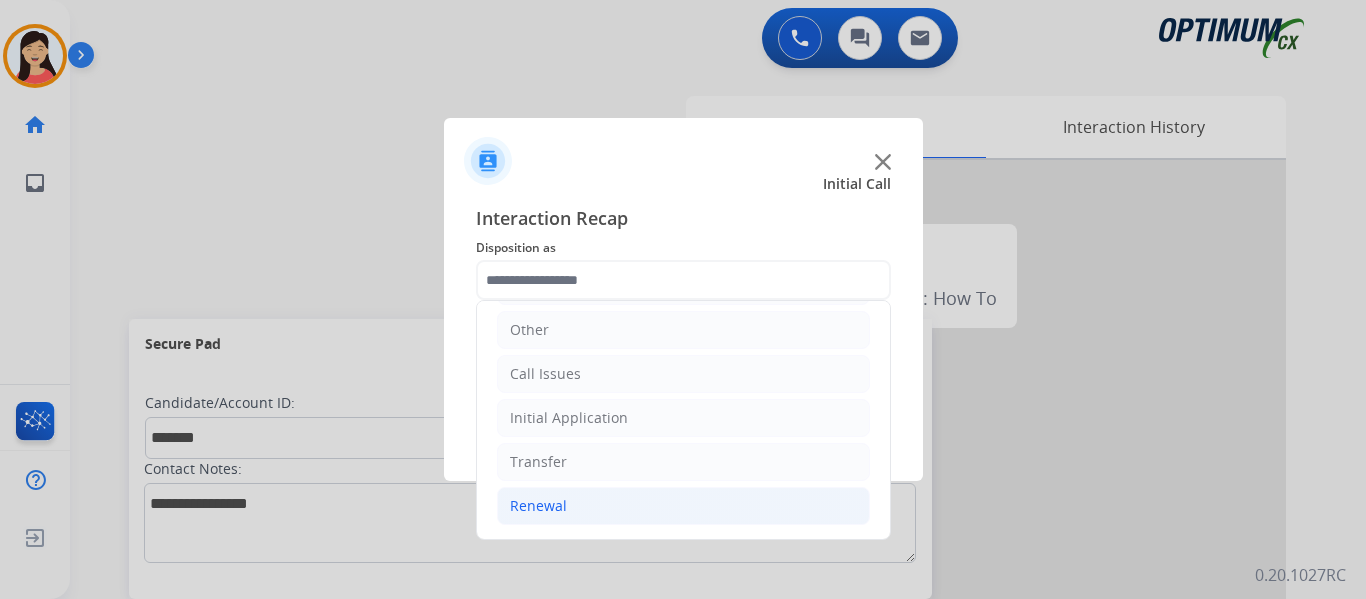 click on "Renewal" 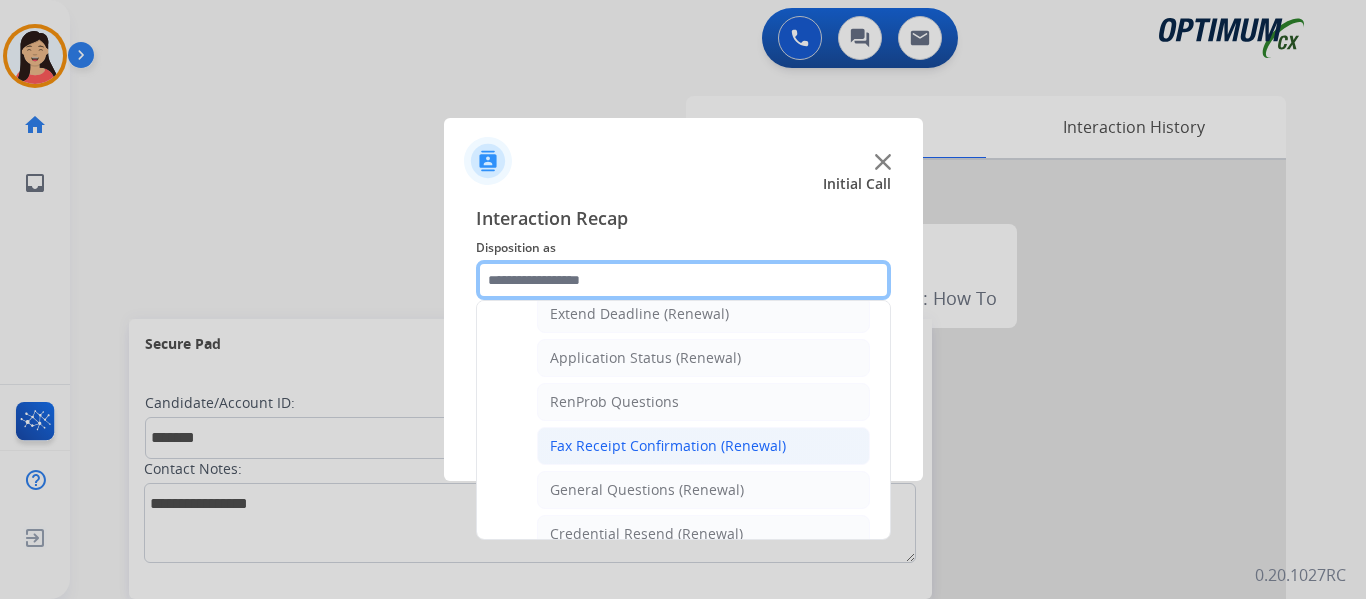 scroll, scrollTop: 536, scrollLeft: 0, axis: vertical 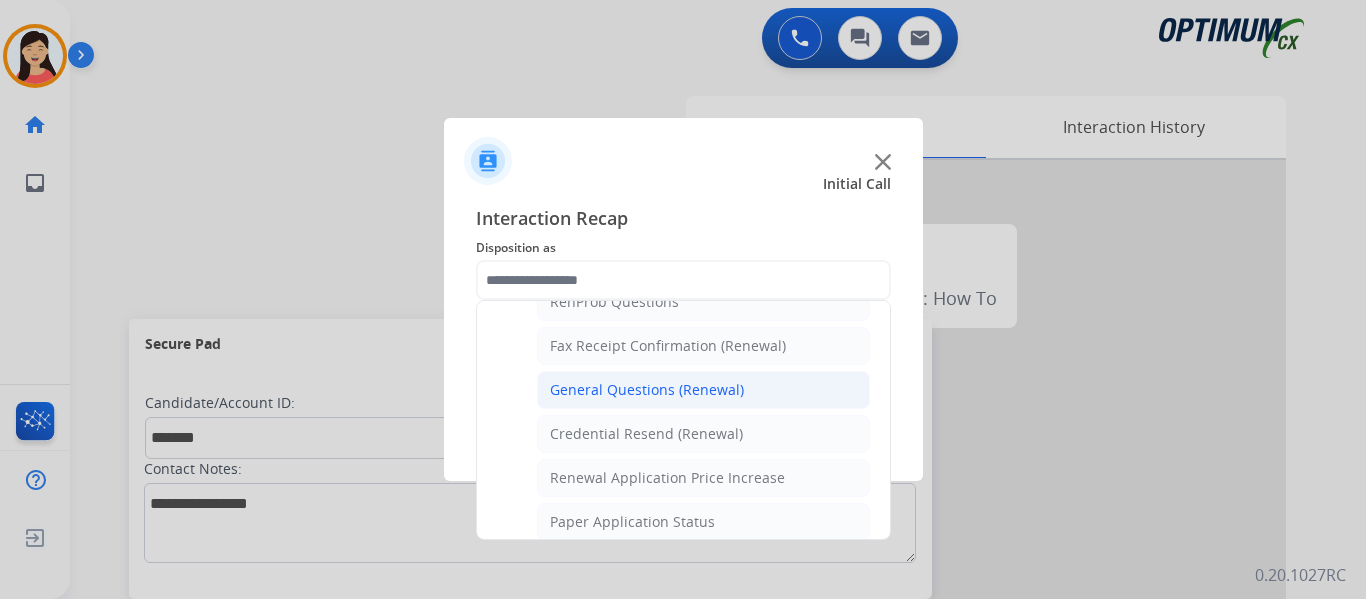click on "General Questions (Renewal)" 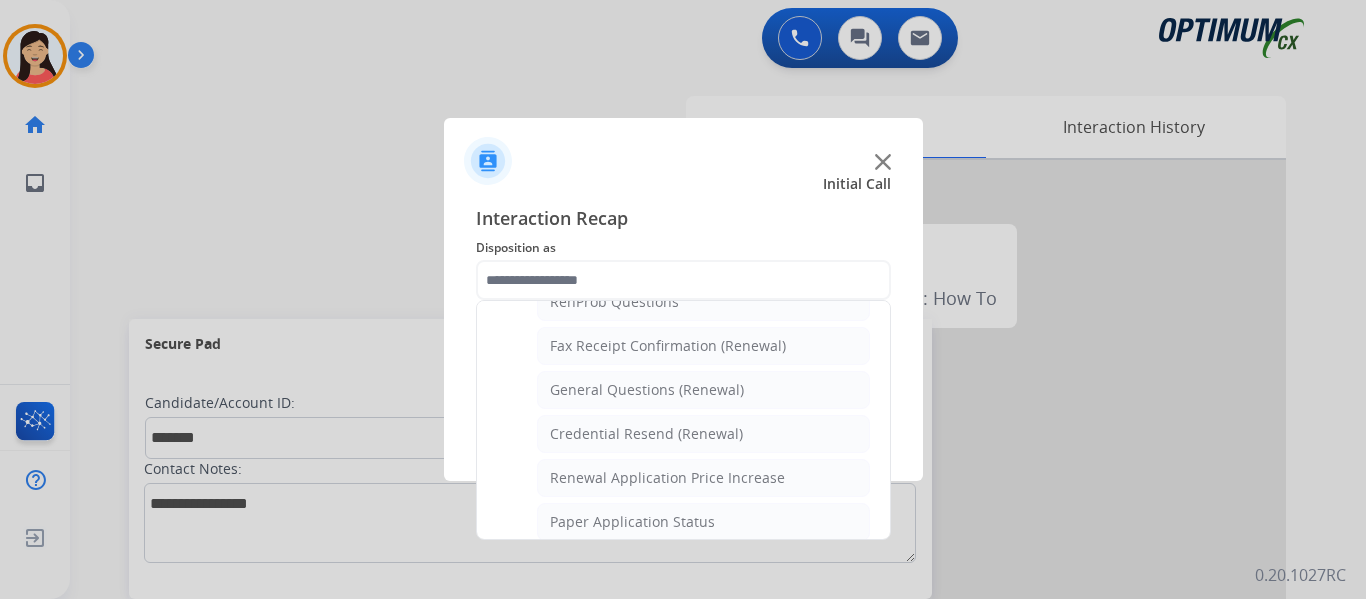 type on "**********" 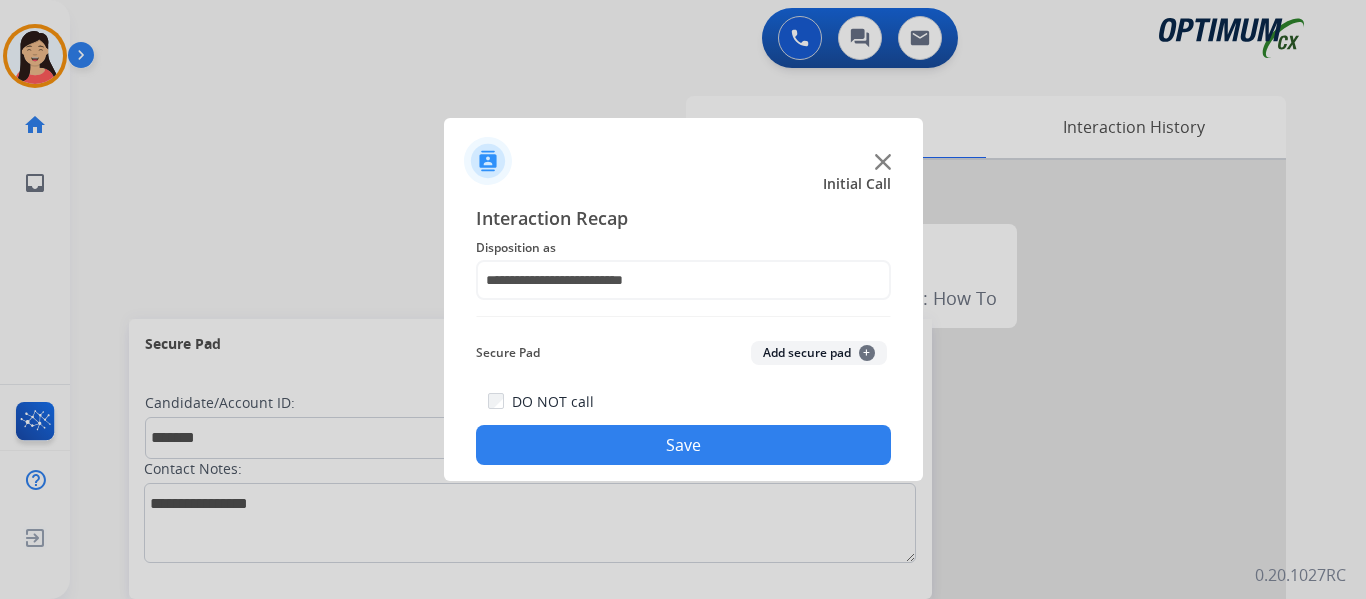 click on "Add secure pad  +" 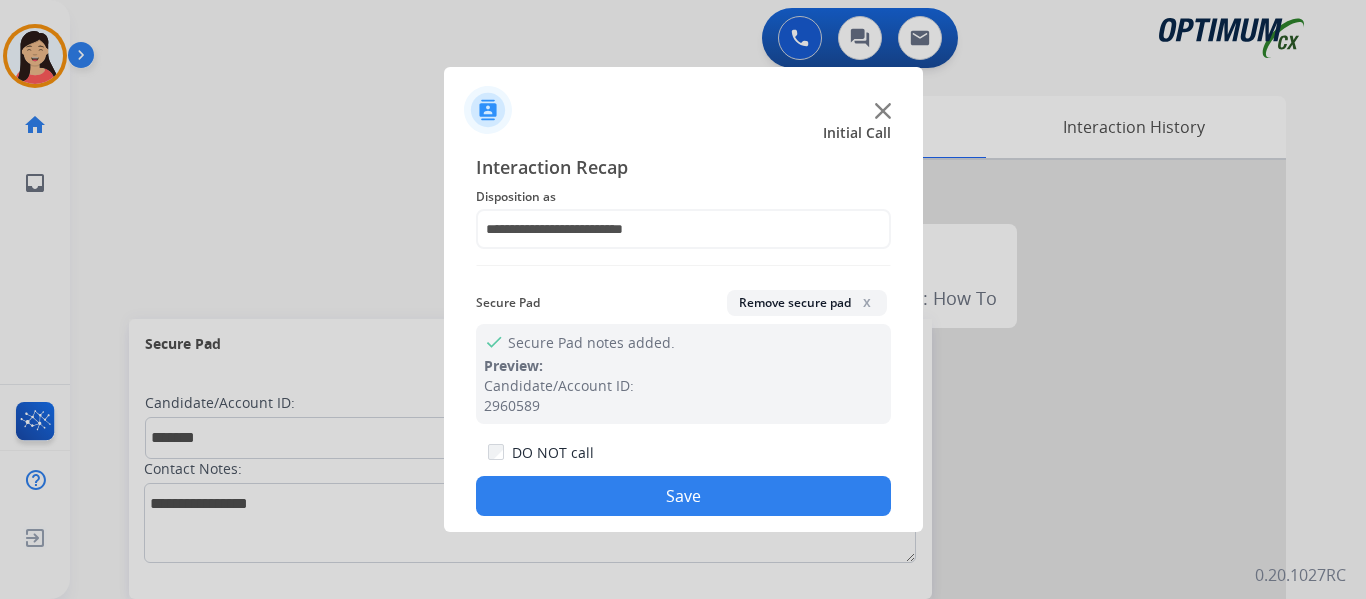 click on "Save" 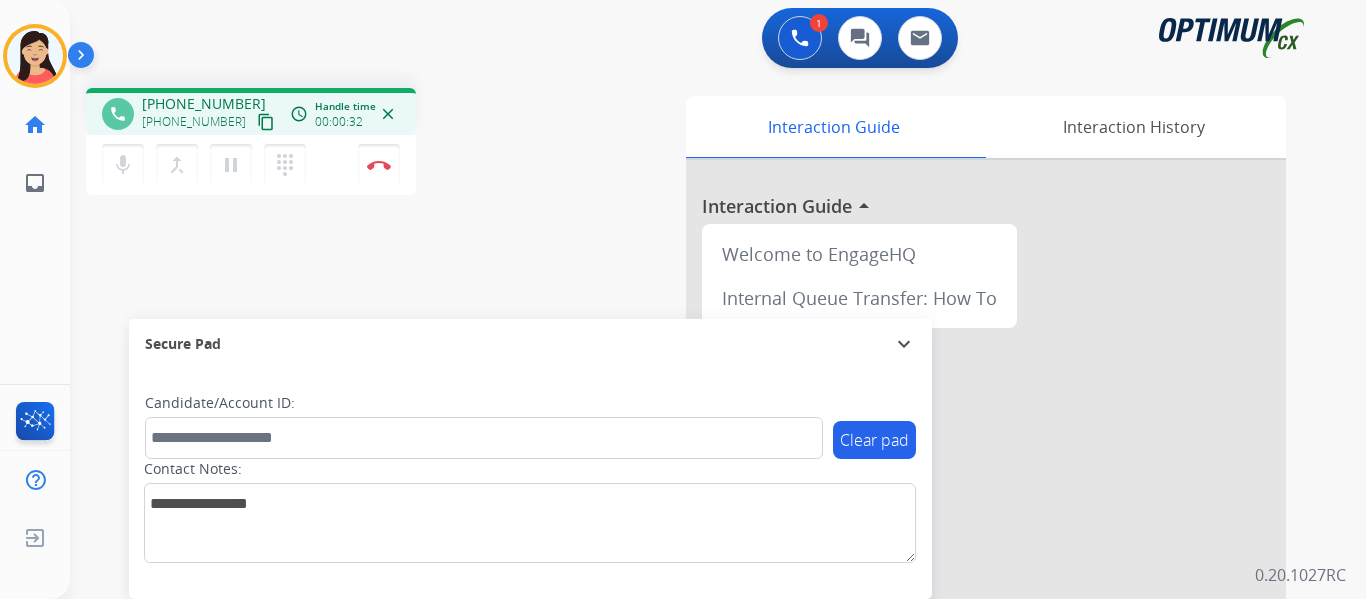 click on "content_copy" at bounding box center (266, 122) 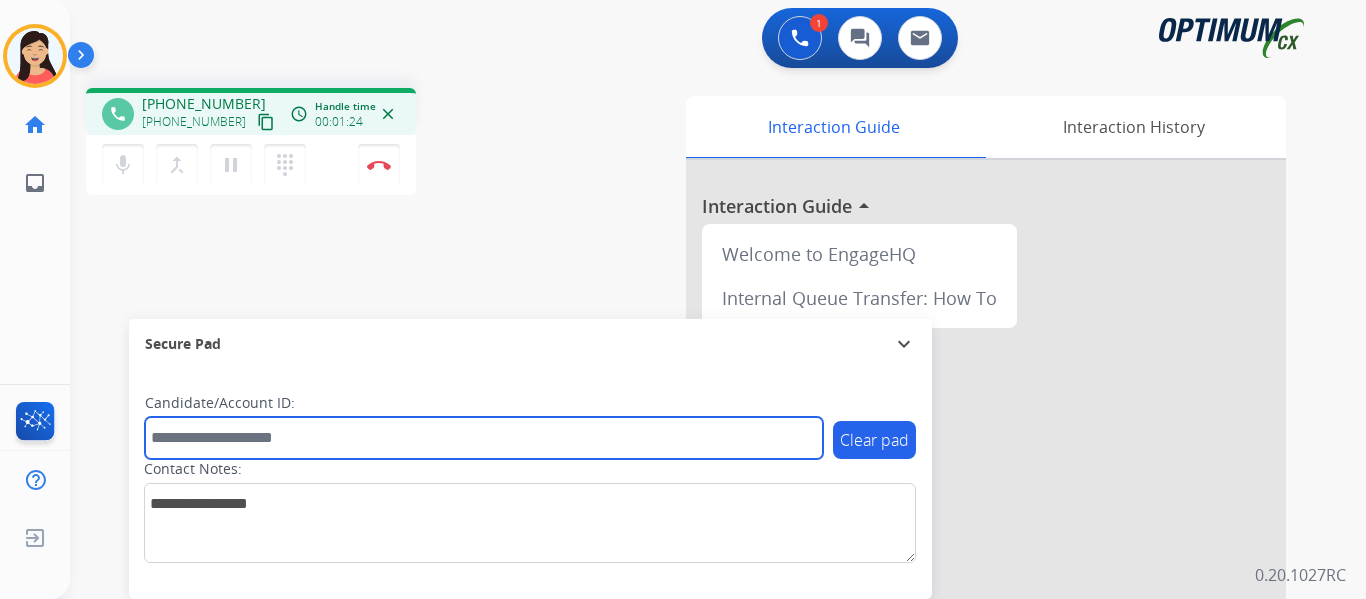 click at bounding box center [484, 438] 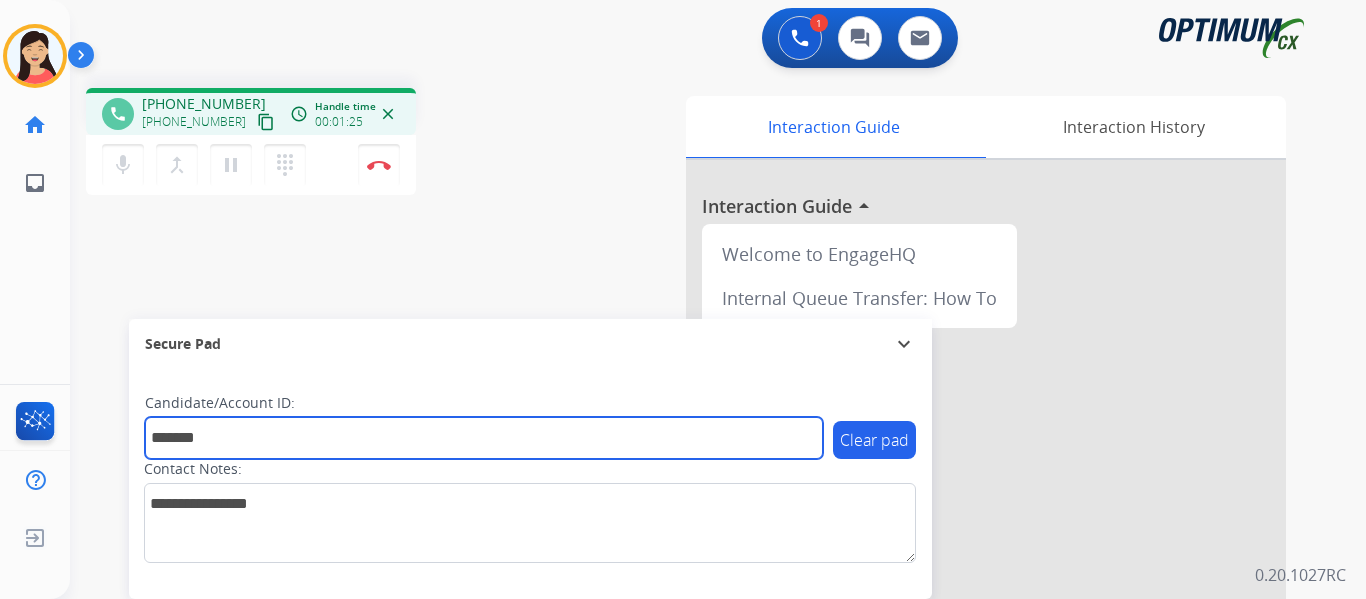 type on "*******" 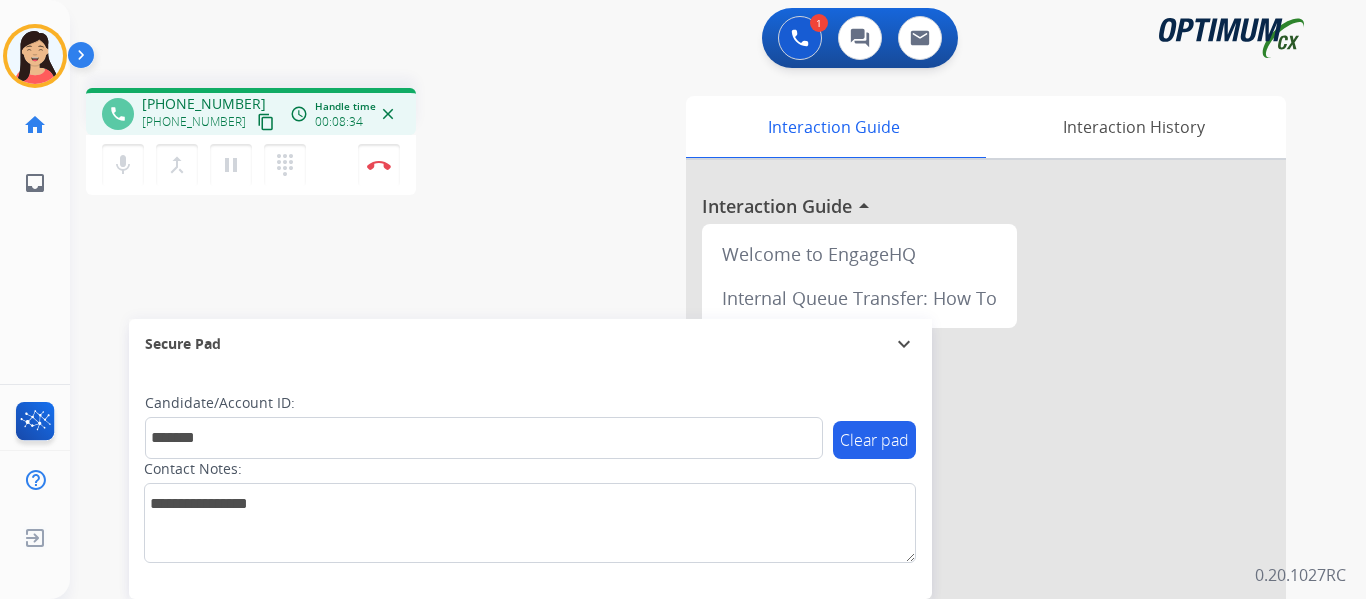 drag, startPoint x: 379, startPoint y: 166, endPoint x: 420, endPoint y: 171, distance: 41.303753 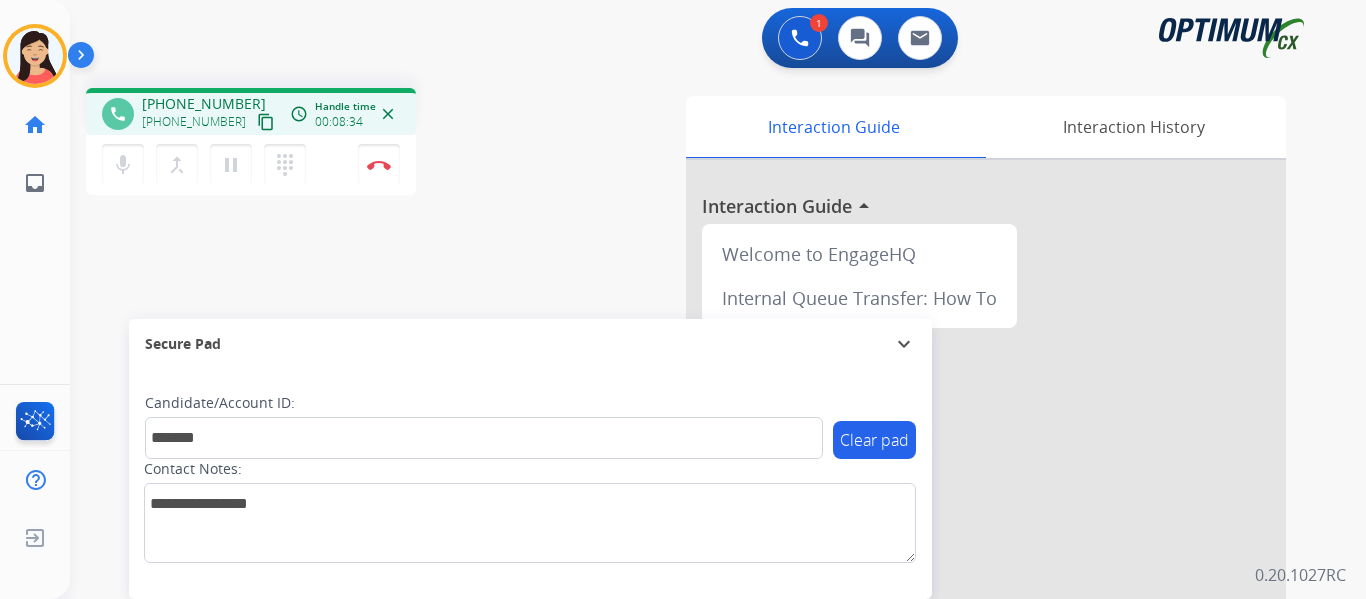 click at bounding box center [379, 165] 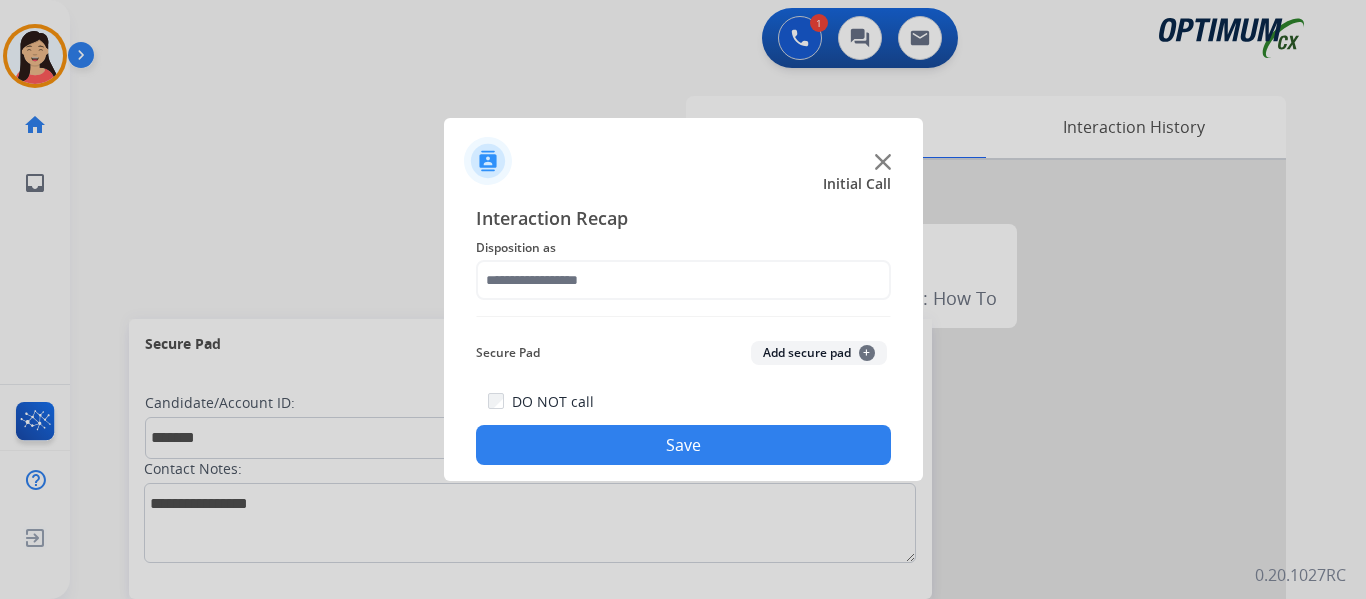 drag, startPoint x: 792, startPoint y: 347, endPoint x: 751, endPoint y: 291, distance: 69.40461 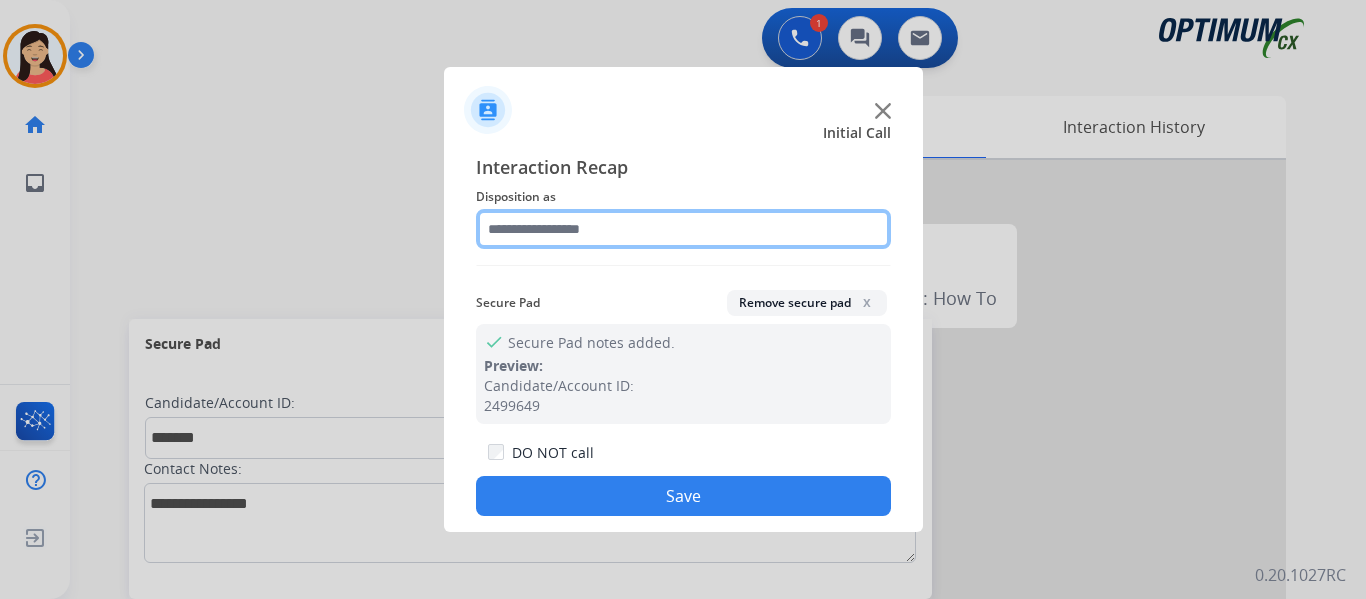 click 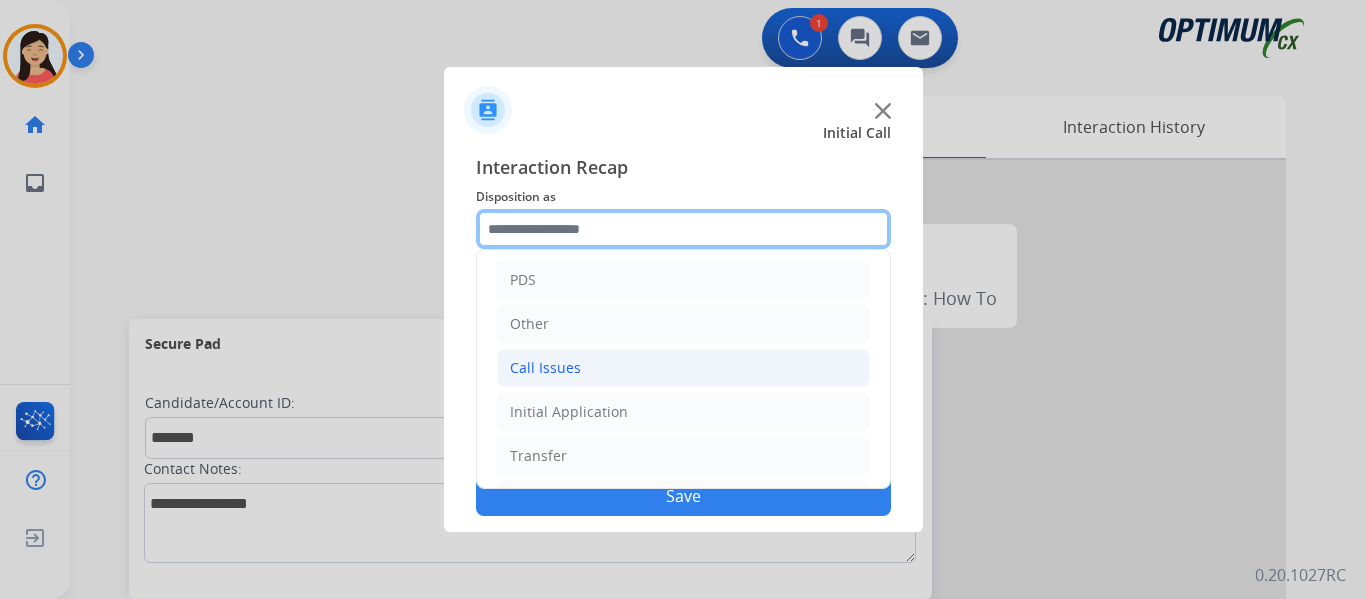 scroll, scrollTop: 136, scrollLeft: 0, axis: vertical 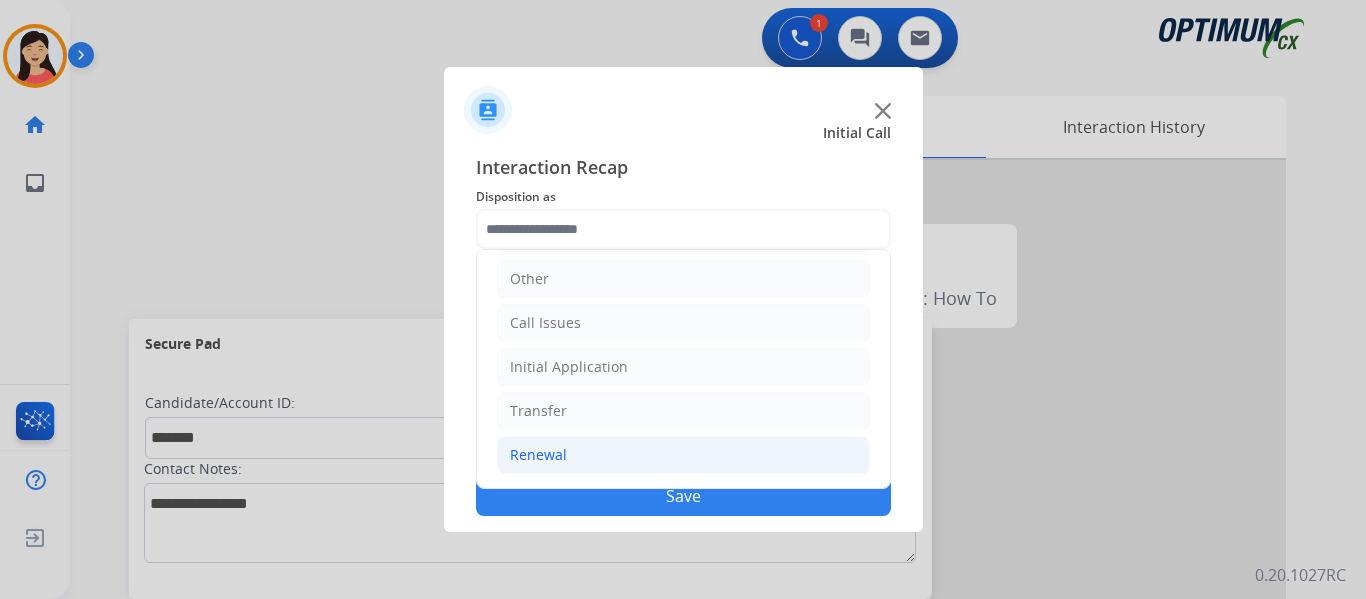click on "Renewal" 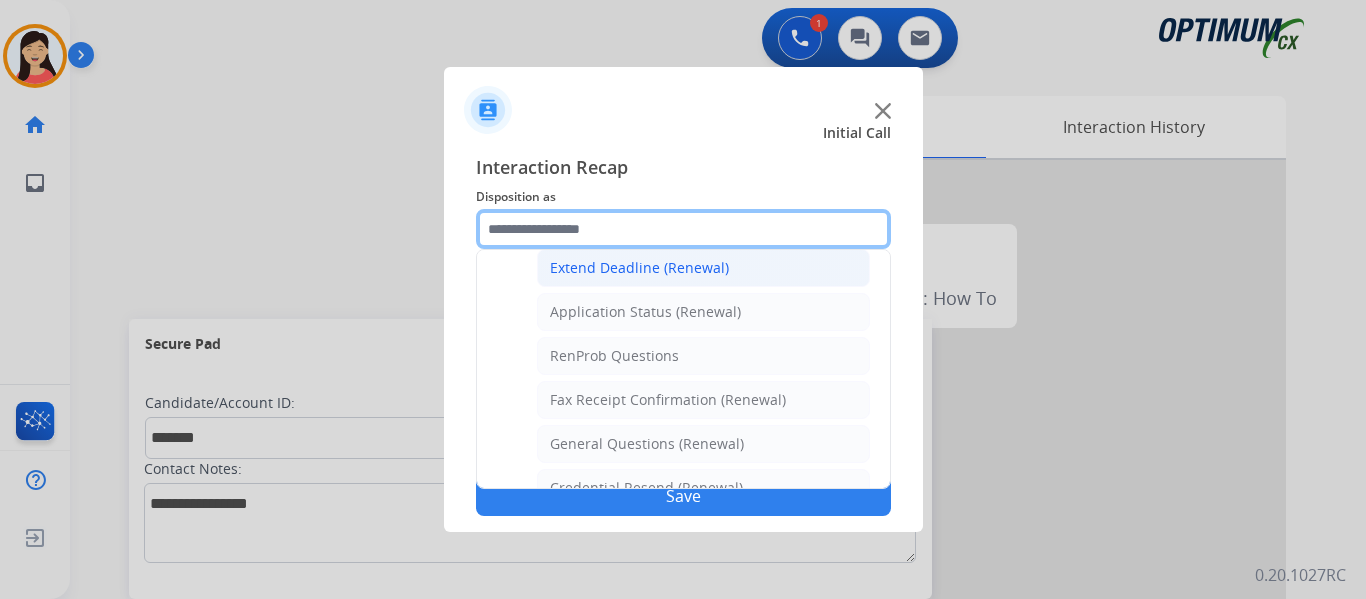 scroll, scrollTop: 436, scrollLeft: 0, axis: vertical 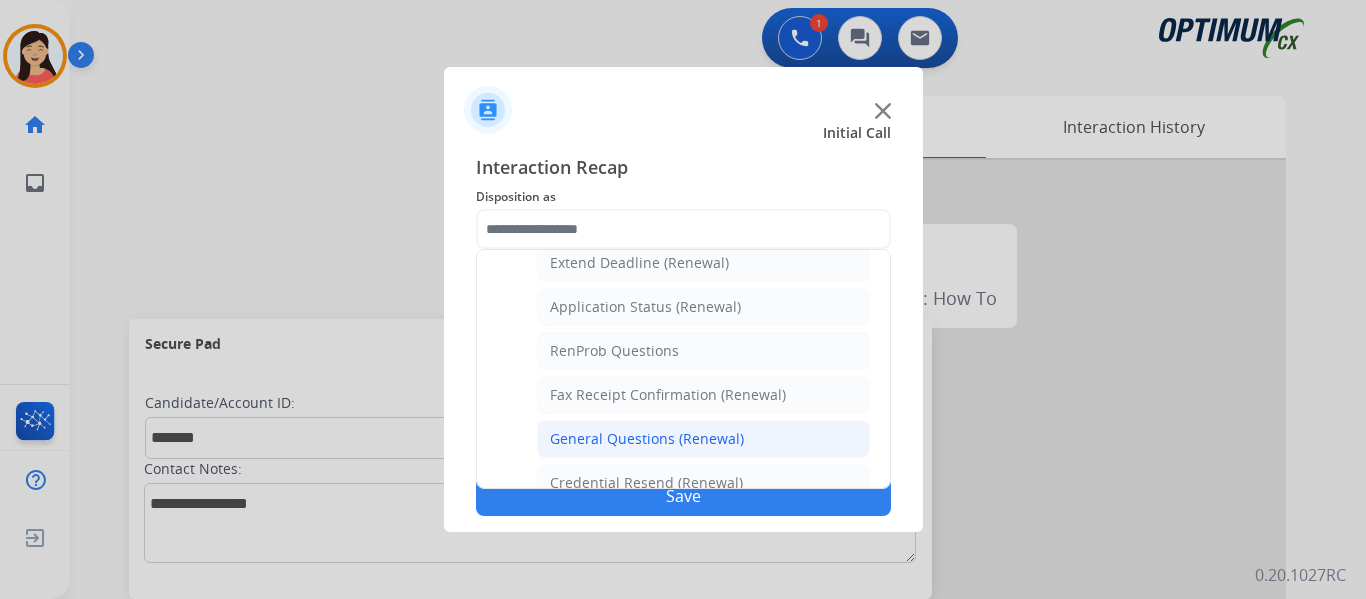click on "General Questions (Renewal)" 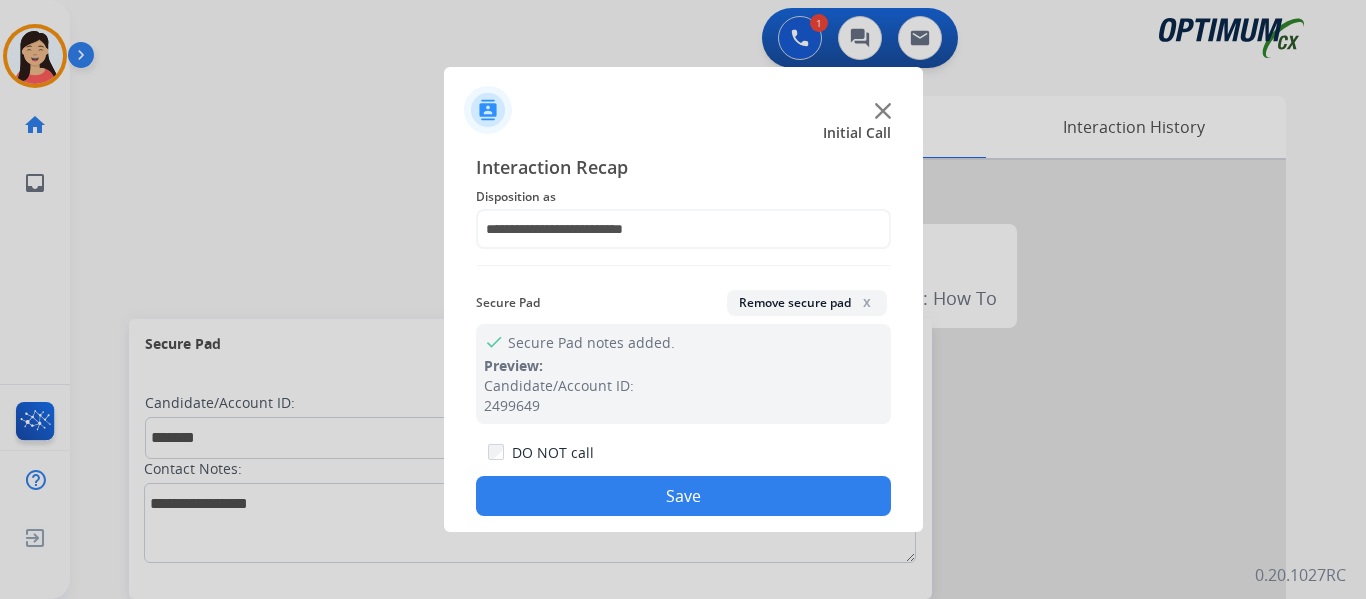 click on "Save" 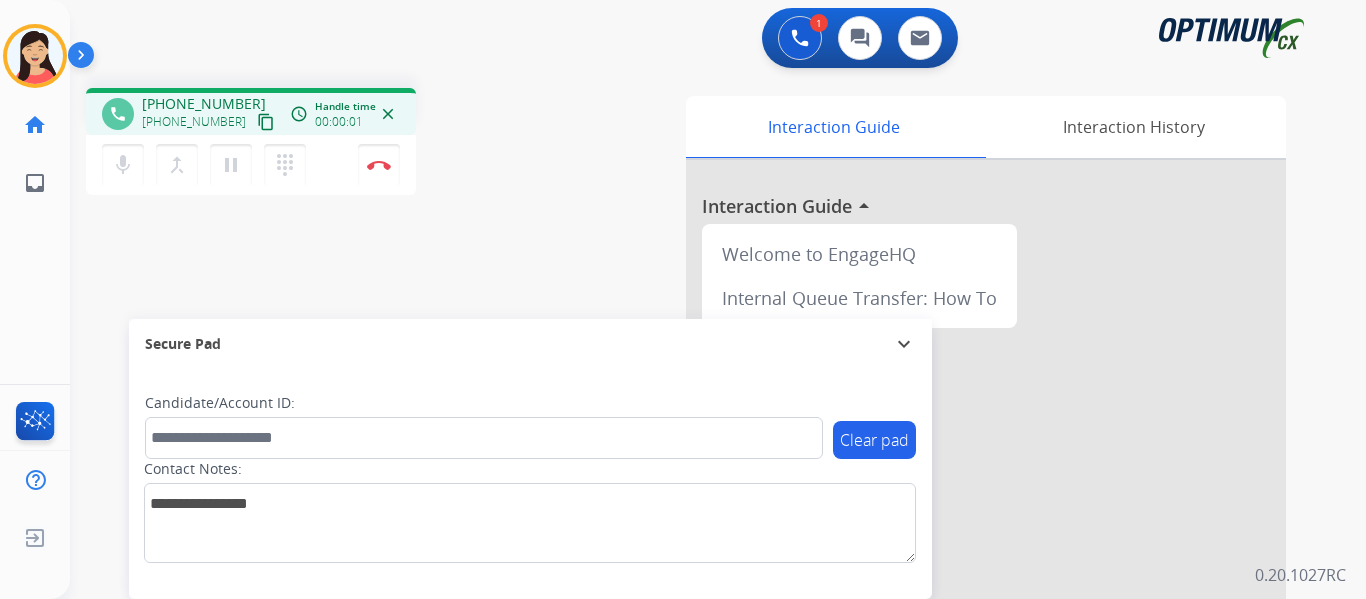 click on "content_copy" at bounding box center [266, 122] 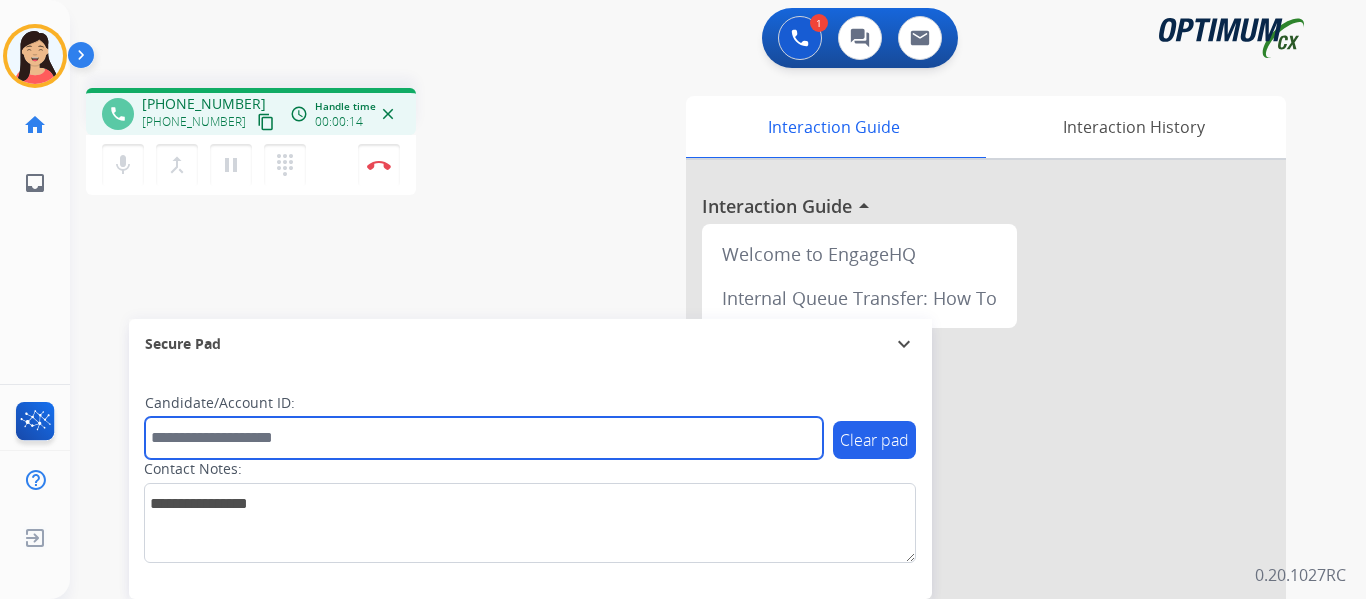 click at bounding box center [484, 438] 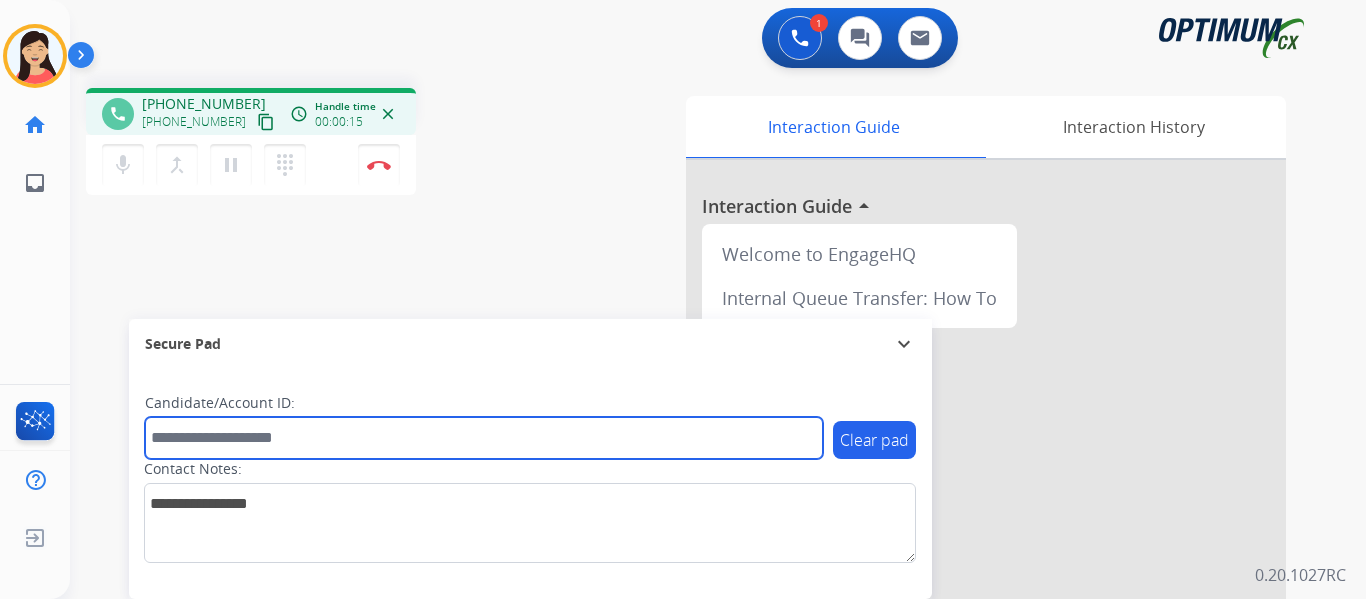 paste on "*******" 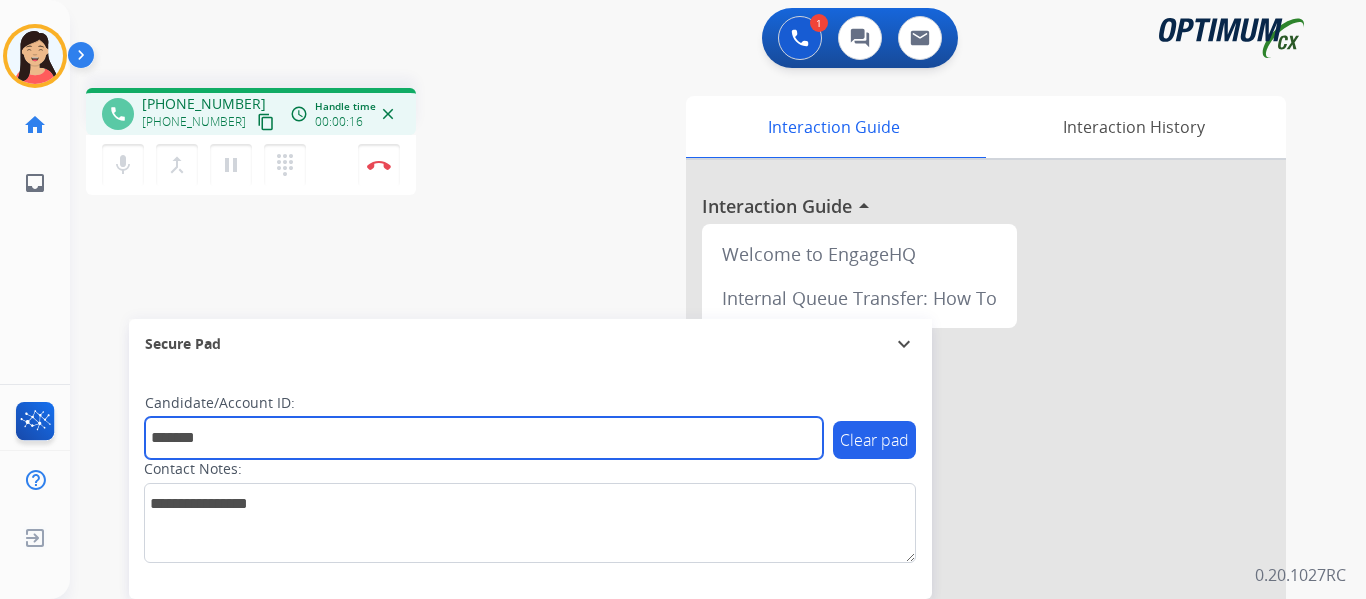 type on "*******" 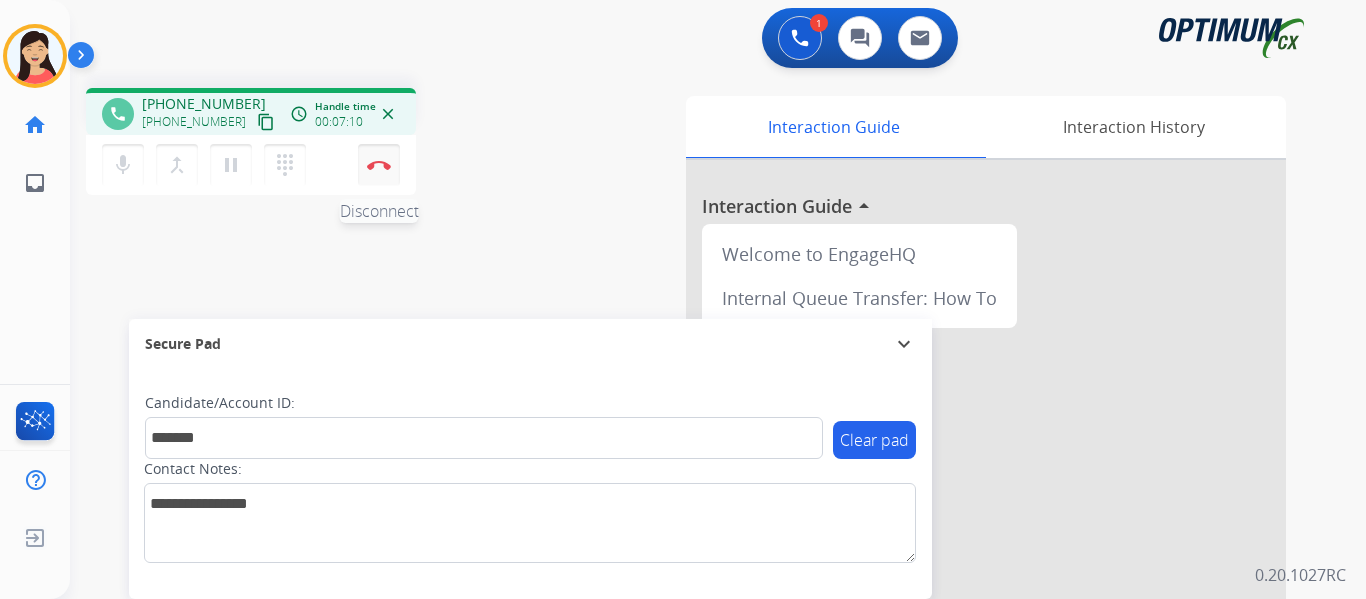 click at bounding box center [379, 165] 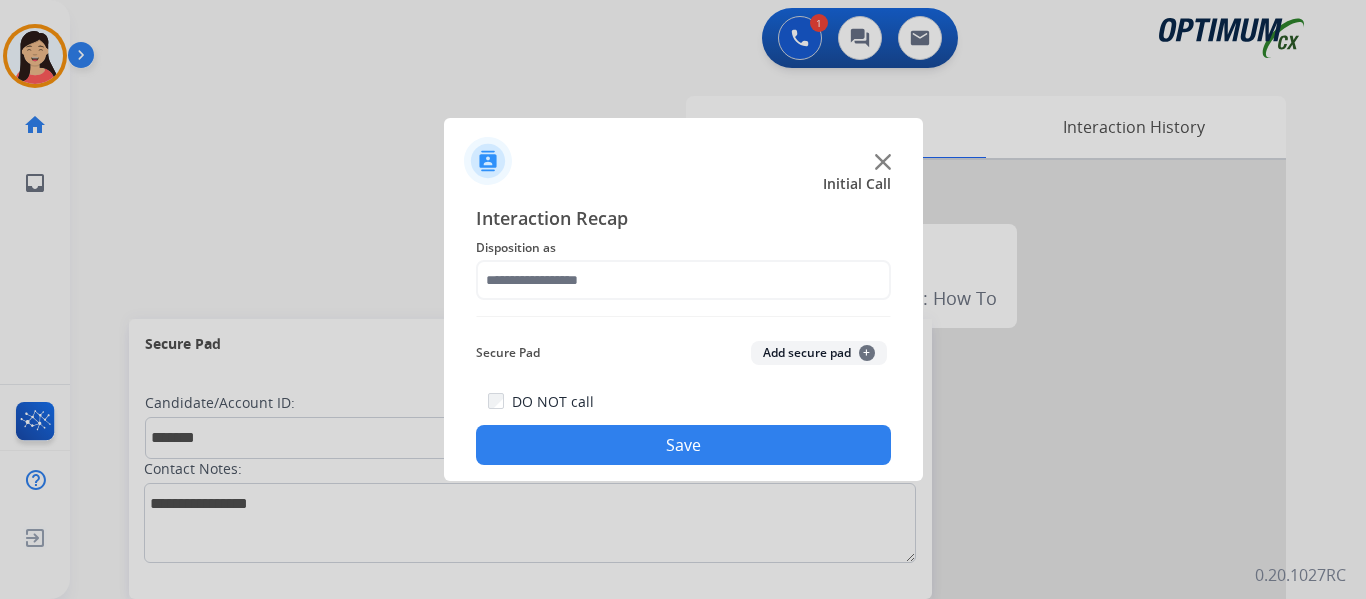 click on "Add secure pad  +" 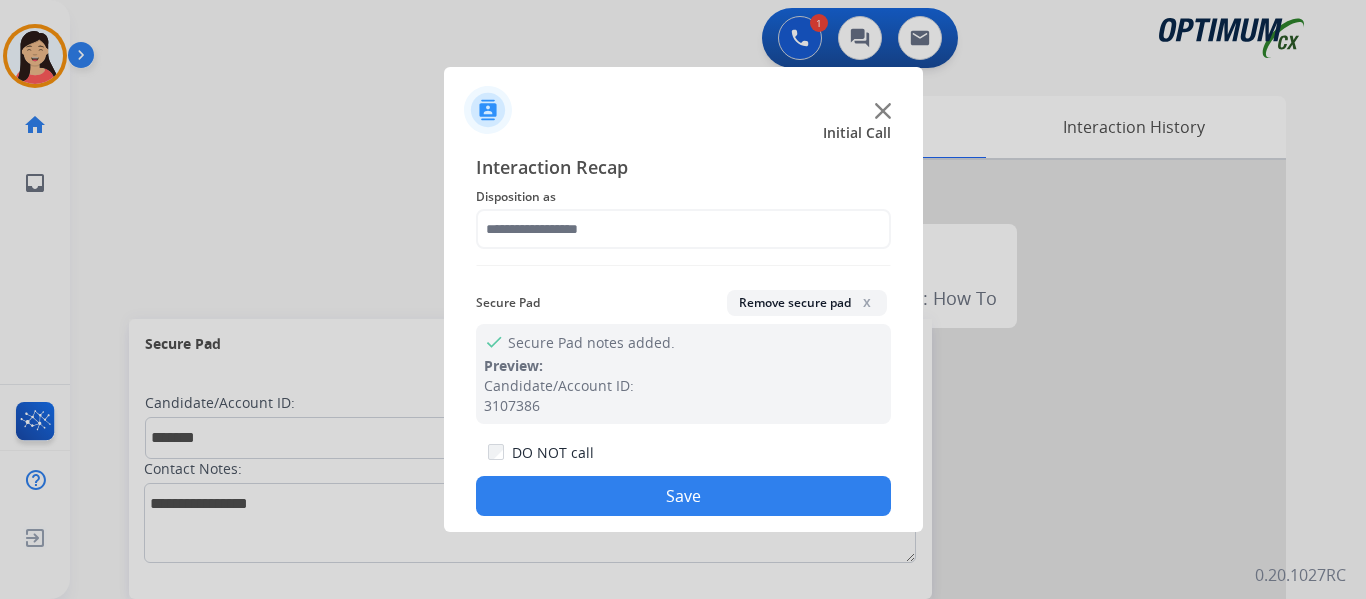 click on "Disposition as" 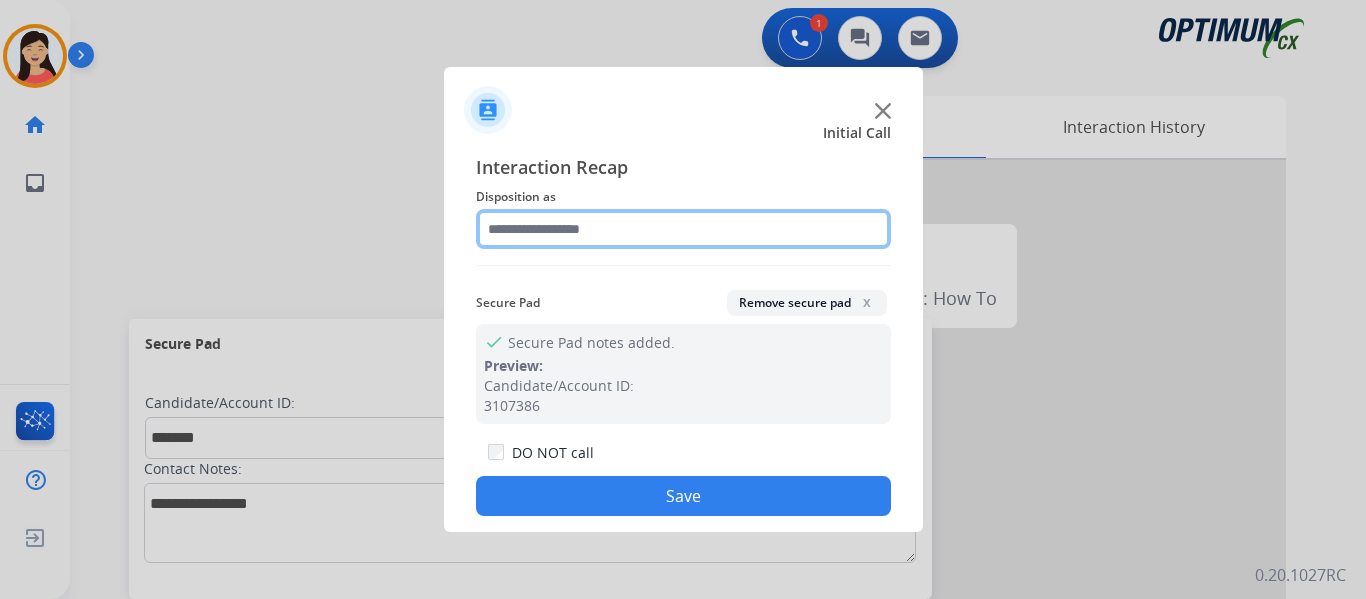 click 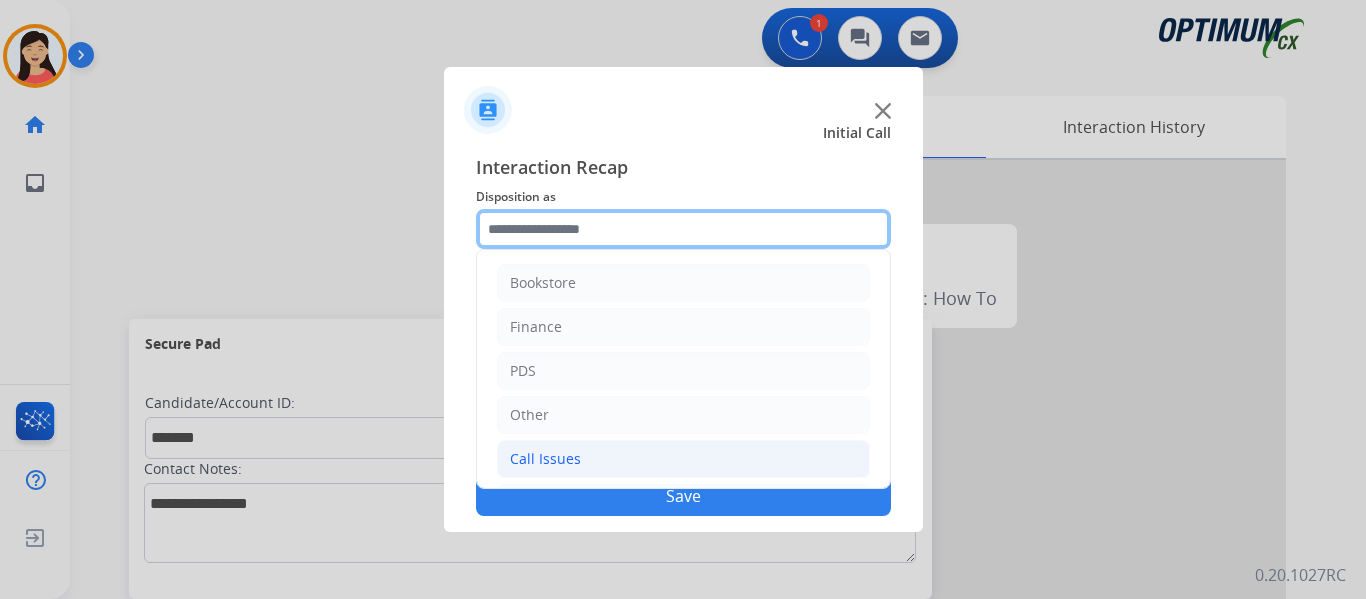 scroll, scrollTop: 136, scrollLeft: 0, axis: vertical 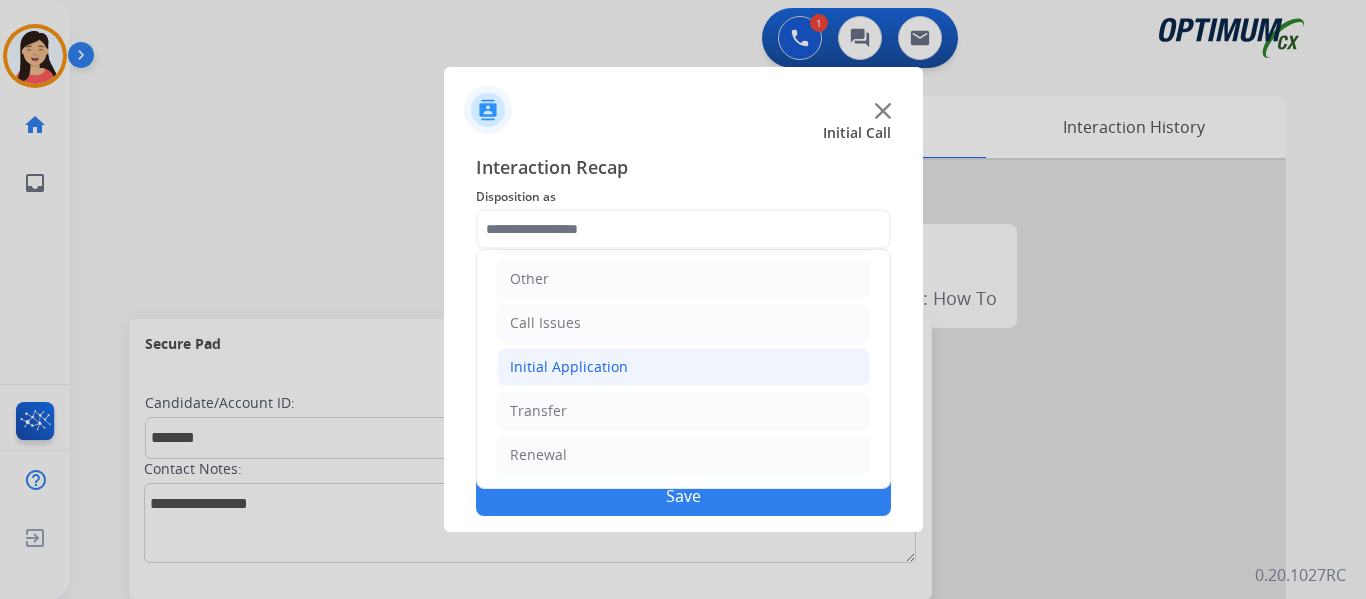 click on "Initial Application" 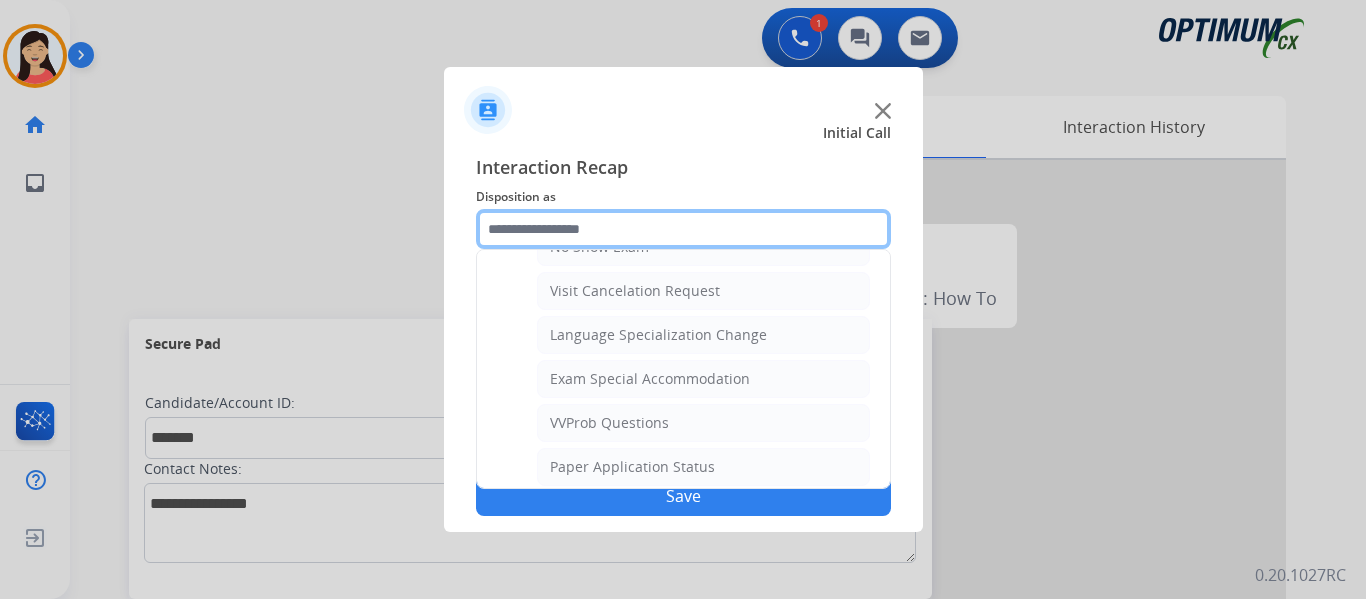scroll, scrollTop: 1036, scrollLeft: 0, axis: vertical 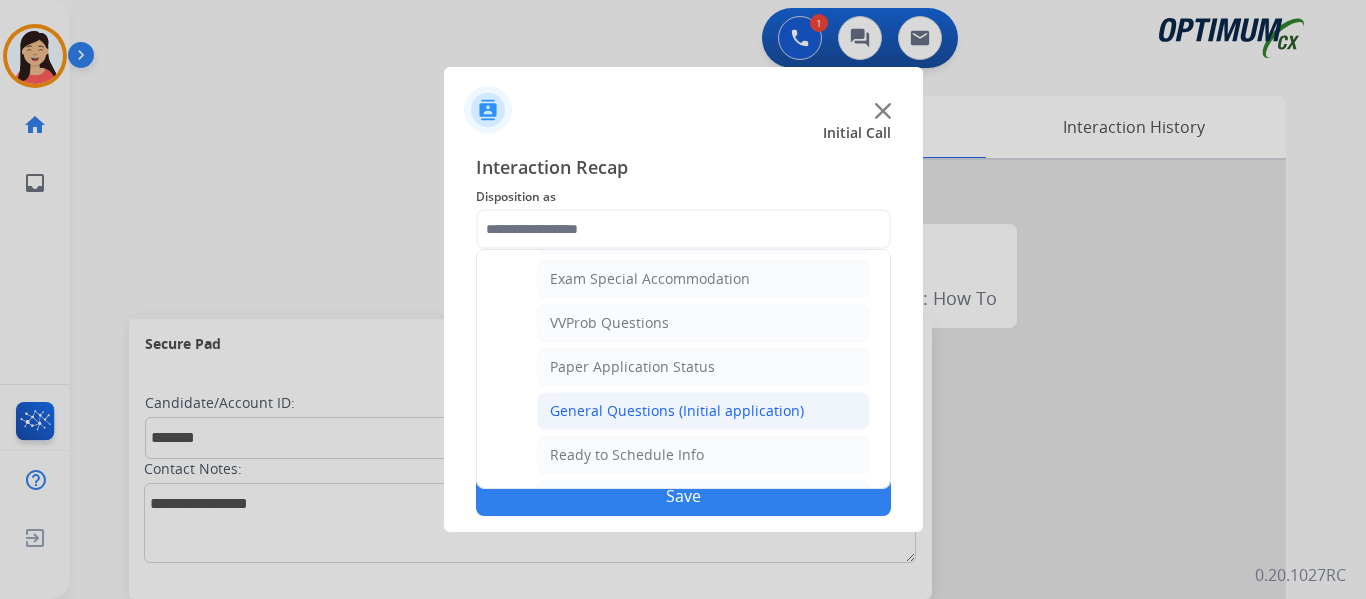 click on "General Questions (Initial application)" 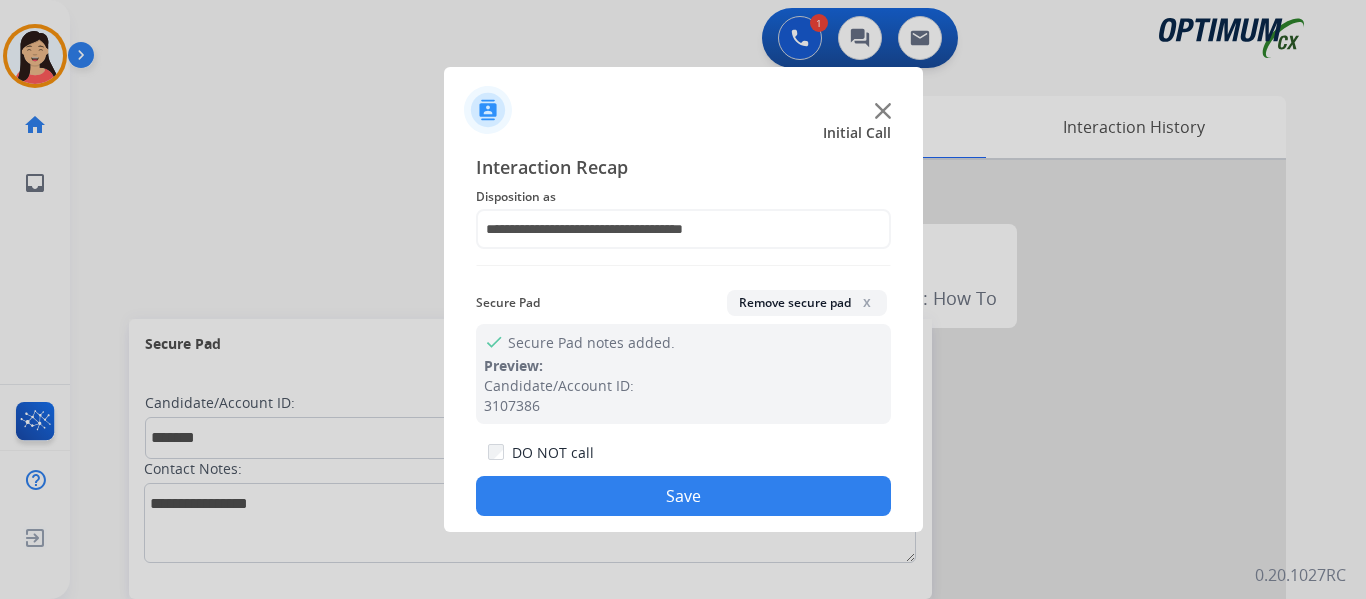click on "Save" 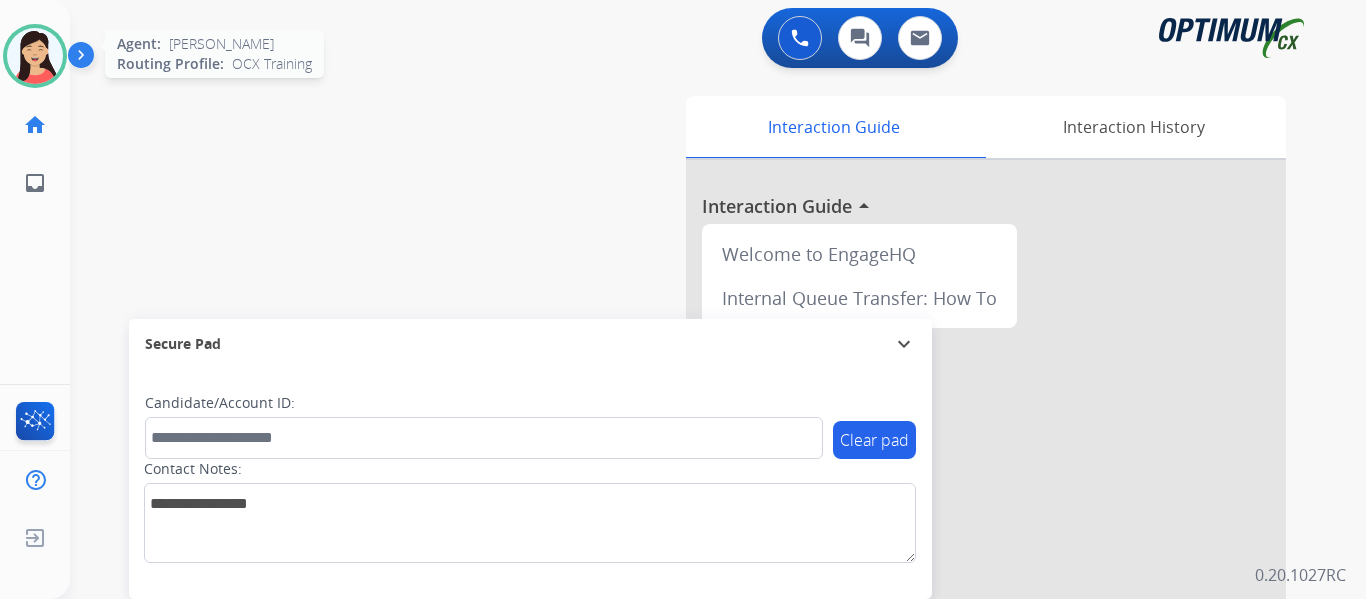 drag, startPoint x: 31, startPoint y: 63, endPoint x: 63, endPoint y: 80, distance: 36.23534 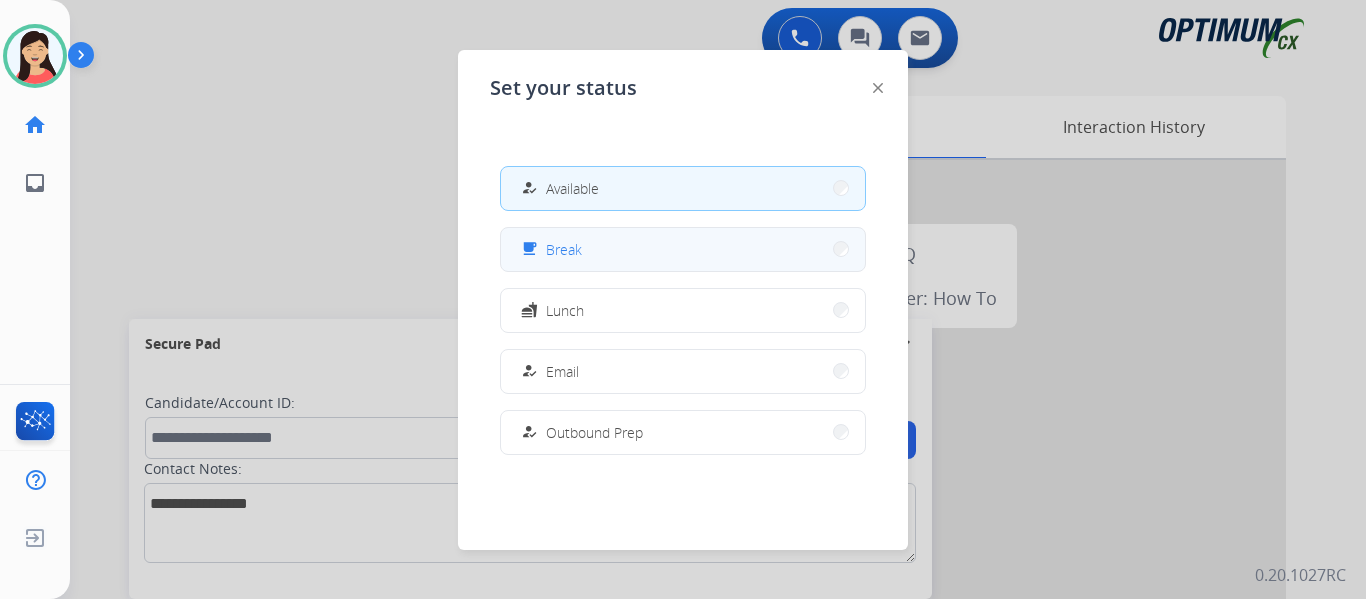 click on "free_breakfast Break" at bounding box center (683, 249) 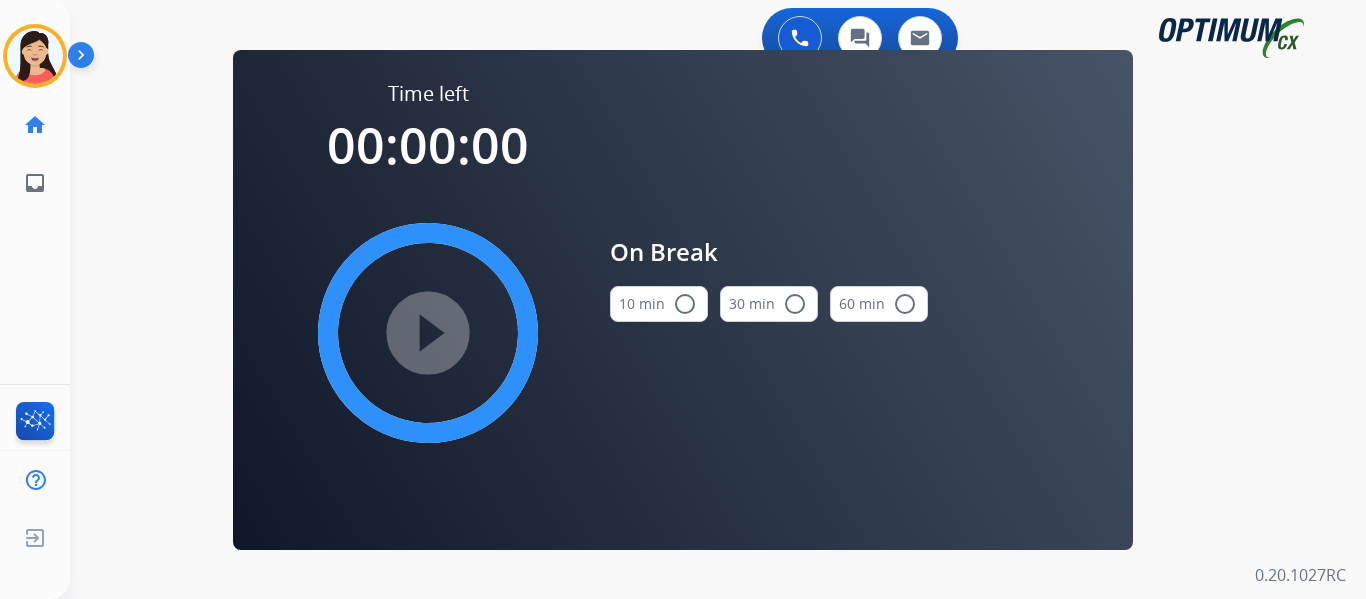 click on "10 min  radio_button_unchecked" at bounding box center [659, 304] 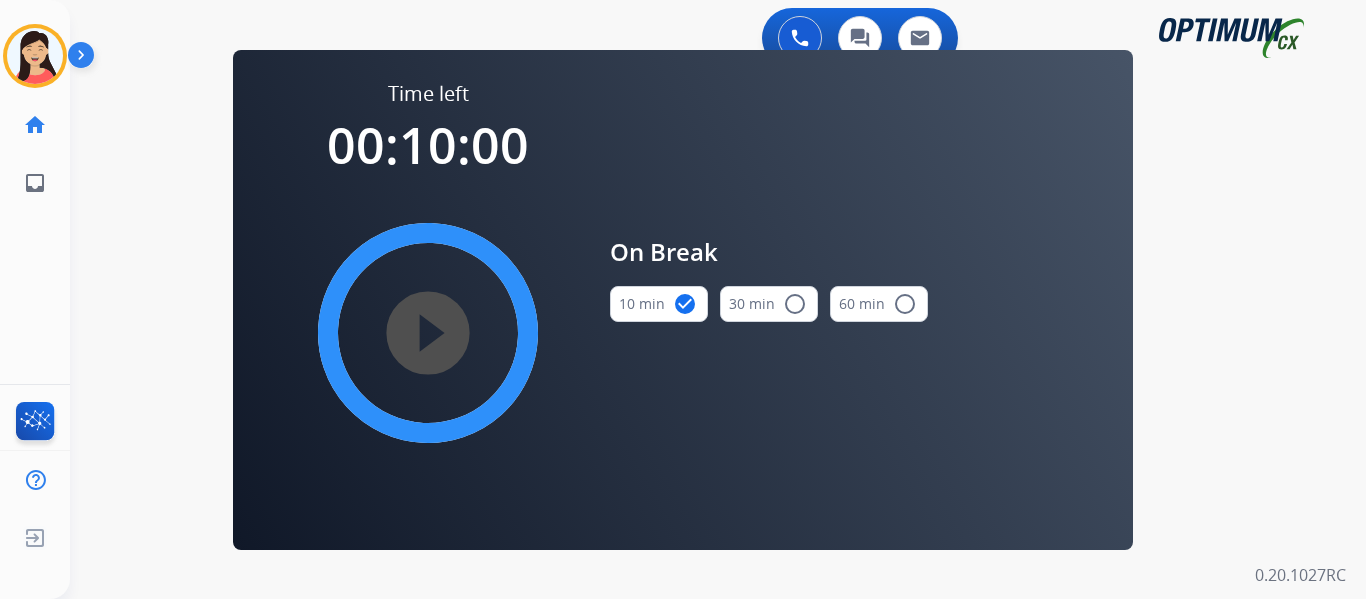 click on "play_circle_filled" at bounding box center [428, 333] 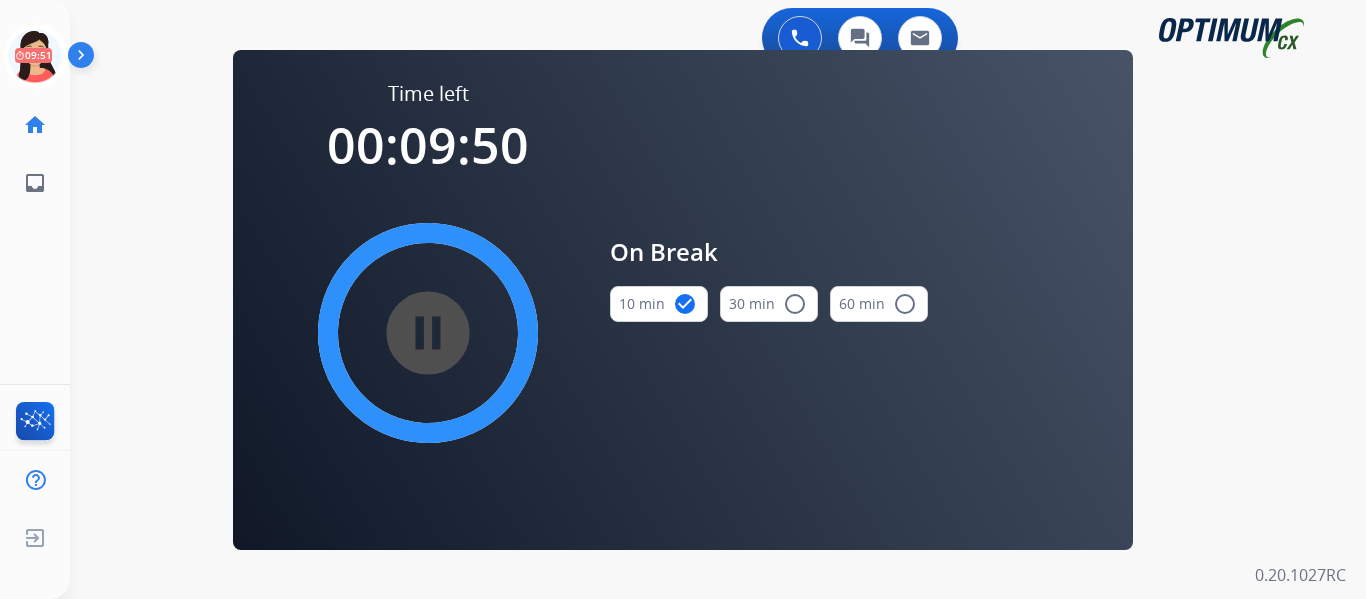 click on "0 Voice Interactions  0  Chat Interactions   0  Email Interactions swap_horiz Break voice bridge close_fullscreen Connect 3-Way Call merge_type Separate 3-Way Call Time left 00:09:50 pause_circle_filled On Break  10 min  check_circle  30 min  radio_button_unchecked  60 min  radio_button_unchecked  Interaction Guide   Interaction History  Interaction Guide arrow_drop_up  Welcome to EngageHQ   Internal Queue Transfer: How To  Secure Pad expand_more Clear pad Candidate/Account ID: Contact Notes:                  0.20.1027RC" at bounding box center [718, 299] 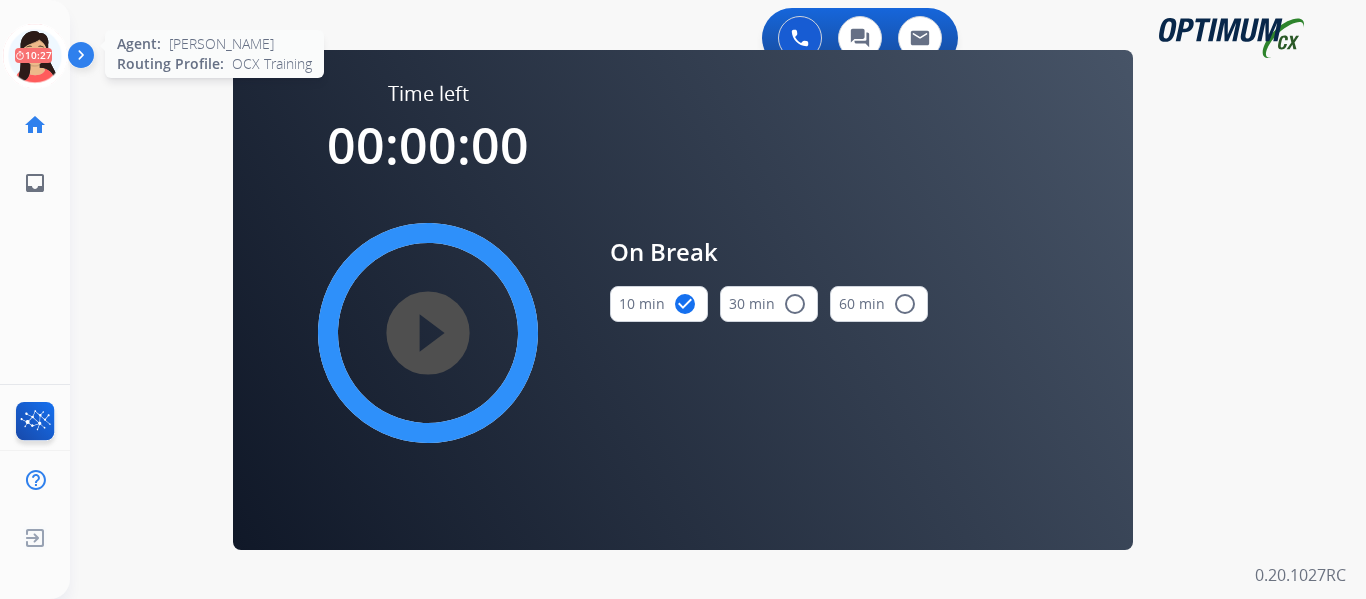 click 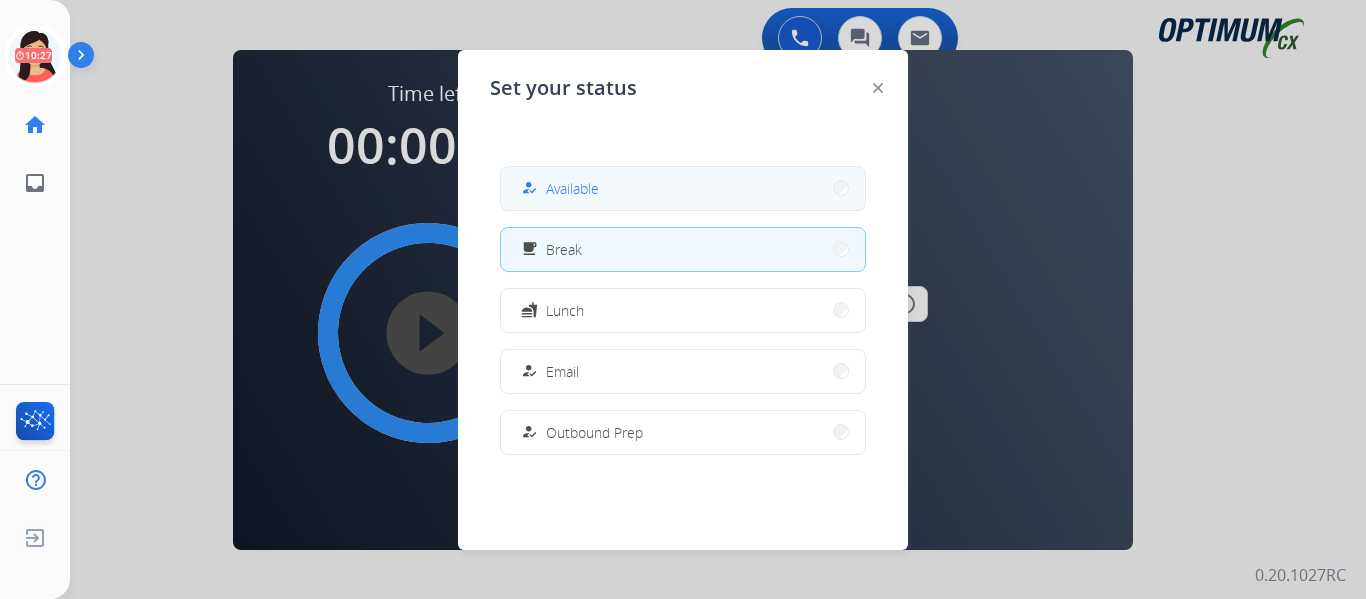 click on "Available" at bounding box center [572, 188] 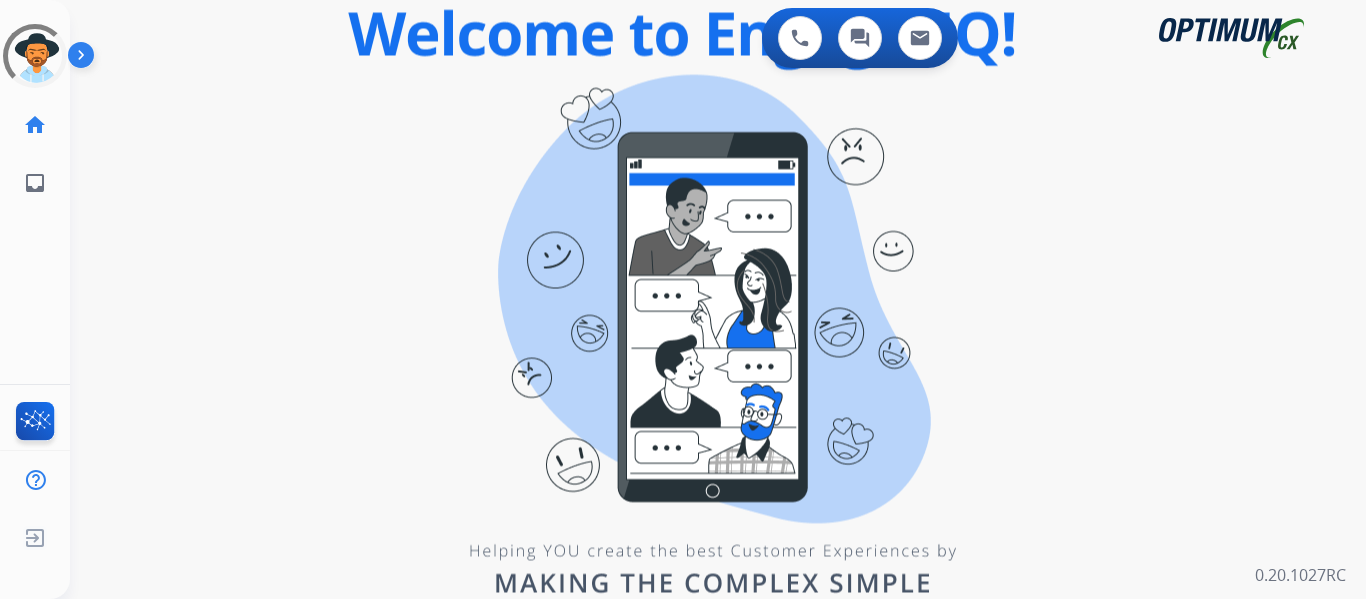 scroll, scrollTop: 0, scrollLeft: 0, axis: both 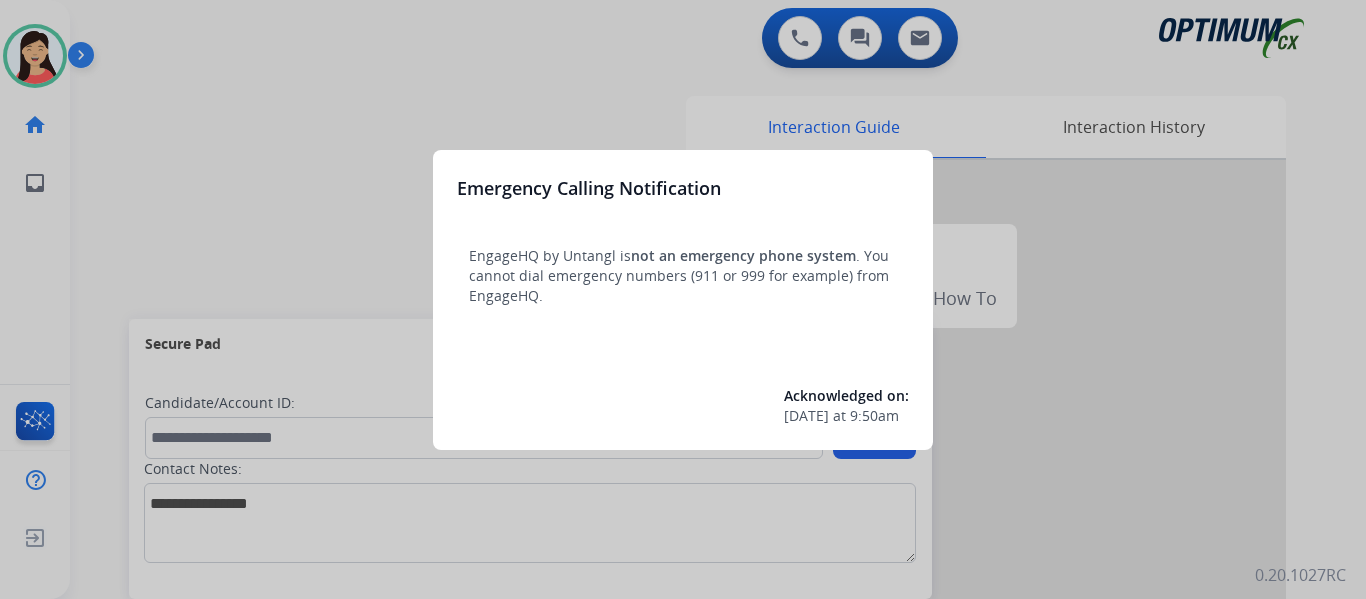 click at bounding box center (683, 299) 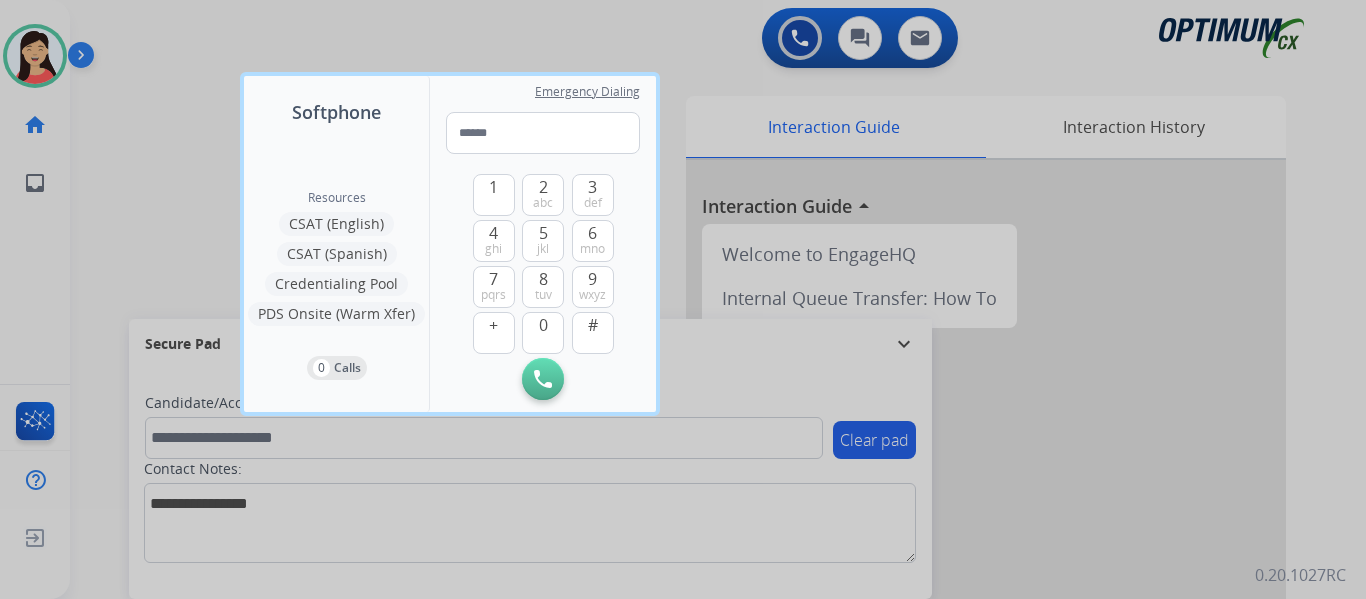 click at bounding box center [683, 299] 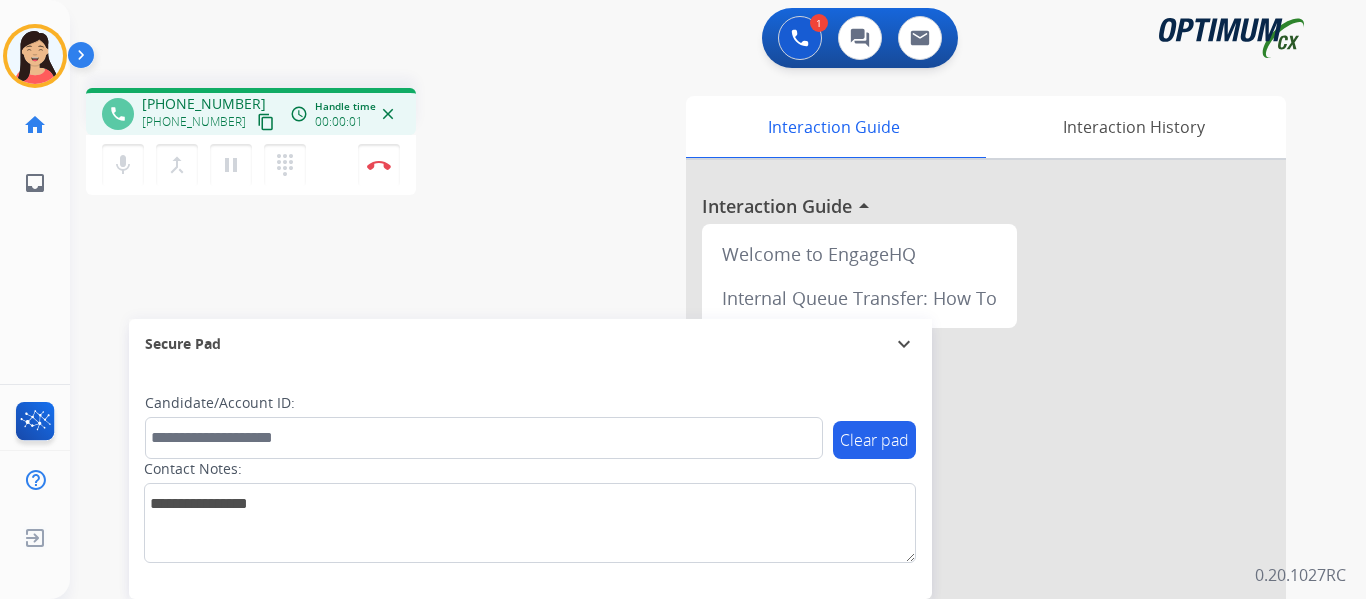 click on "content_copy" at bounding box center (266, 122) 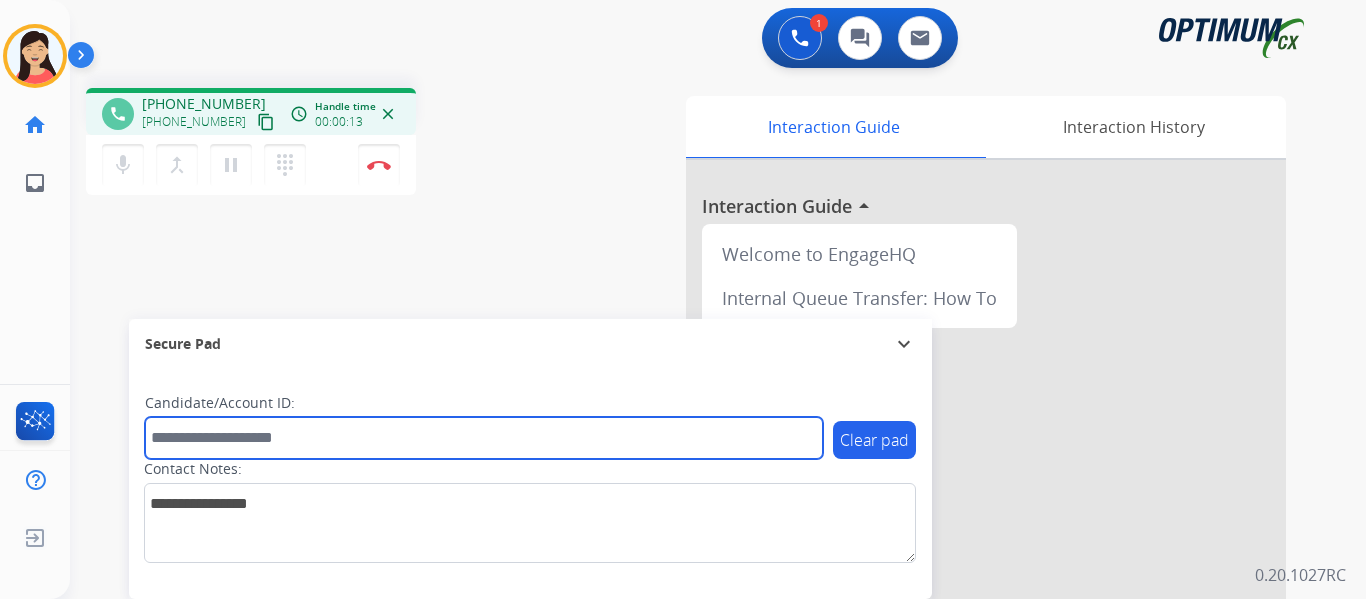 click at bounding box center [484, 438] 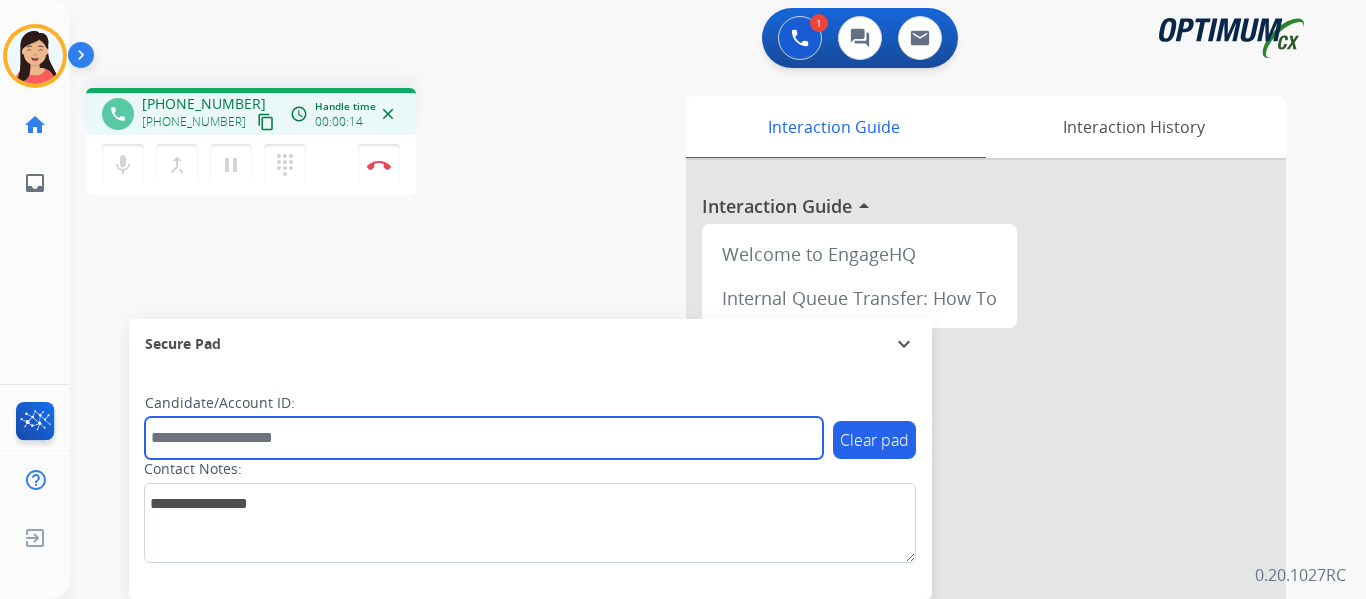 paste on "*******" 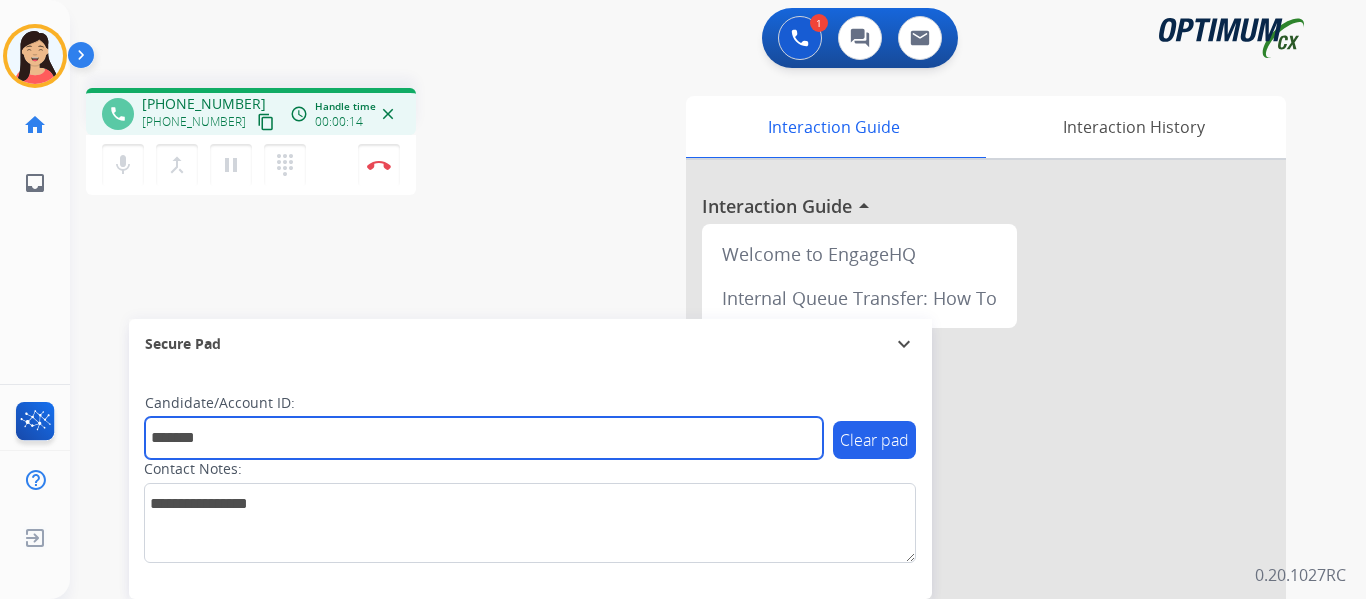 type on "*******" 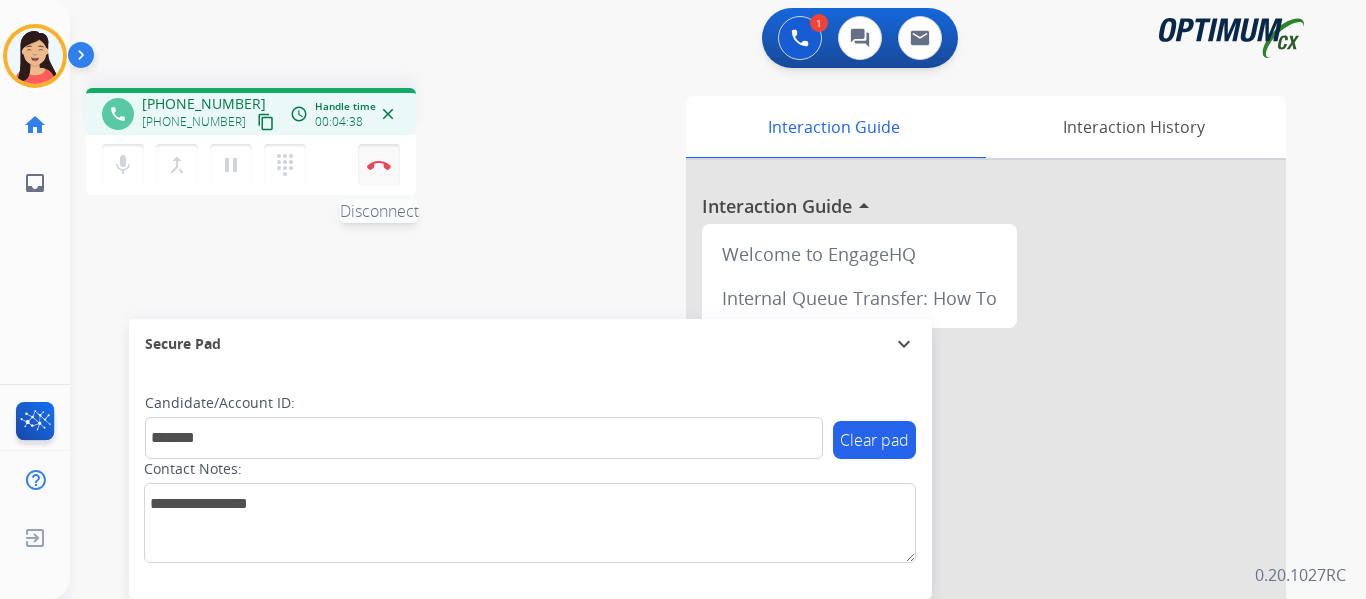 click at bounding box center [379, 165] 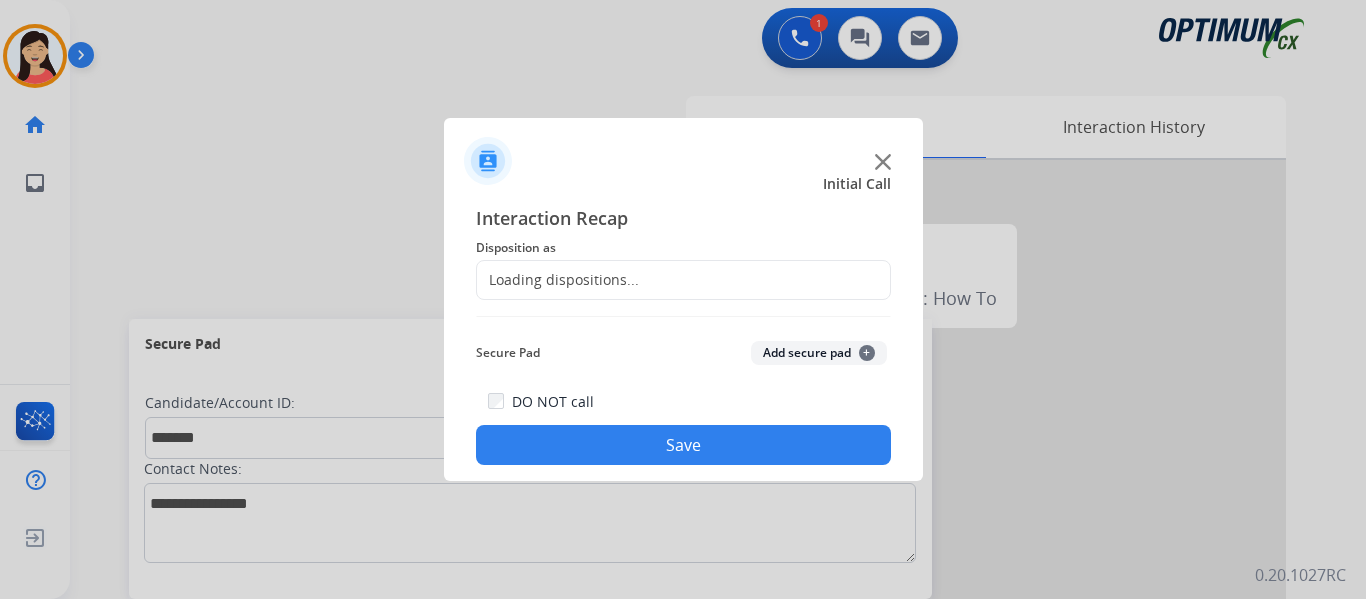 click on "Add secure pad  +" 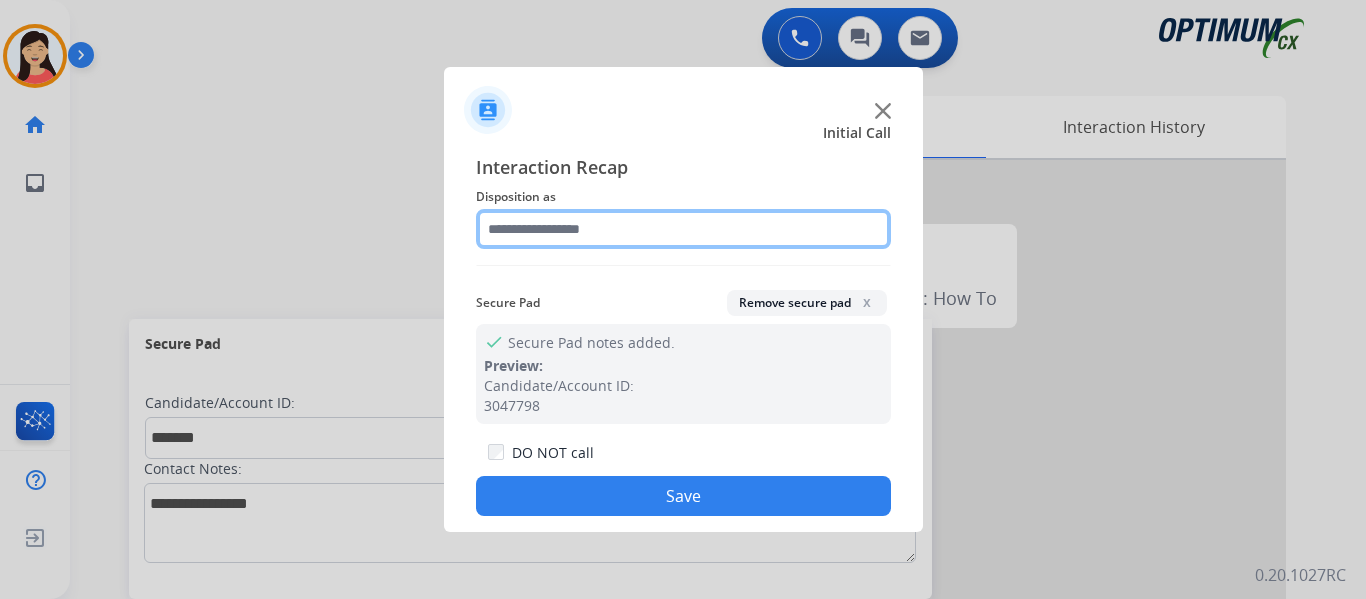 click 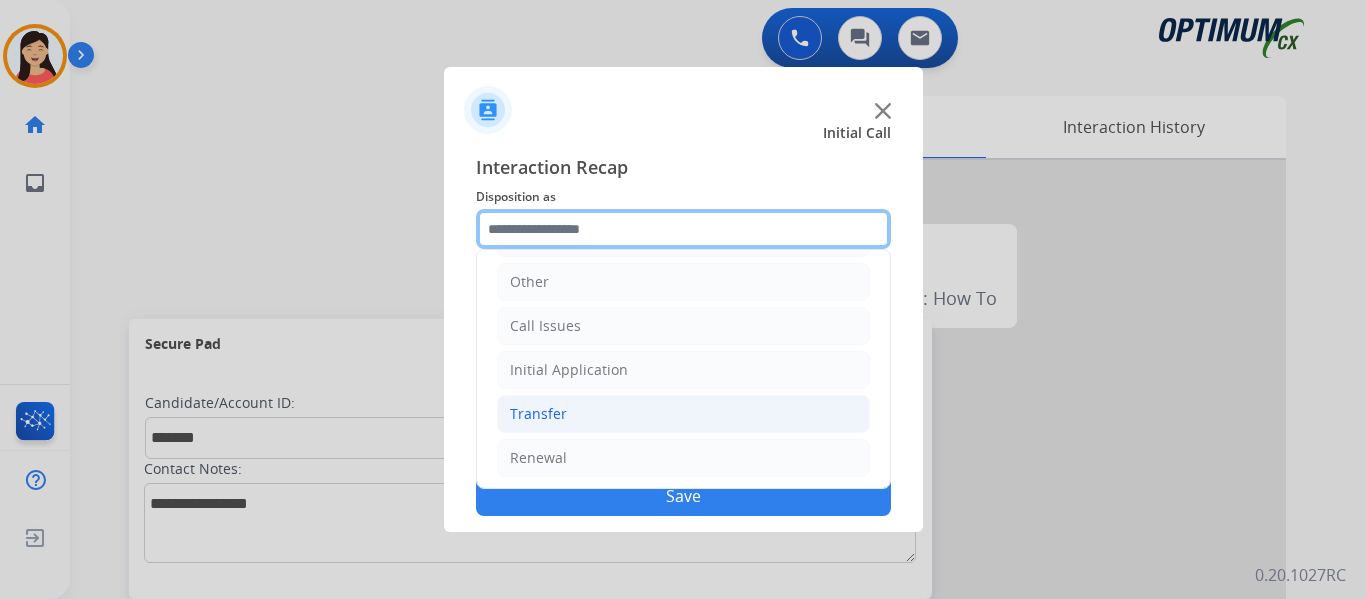 scroll, scrollTop: 136, scrollLeft: 0, axis: vertical 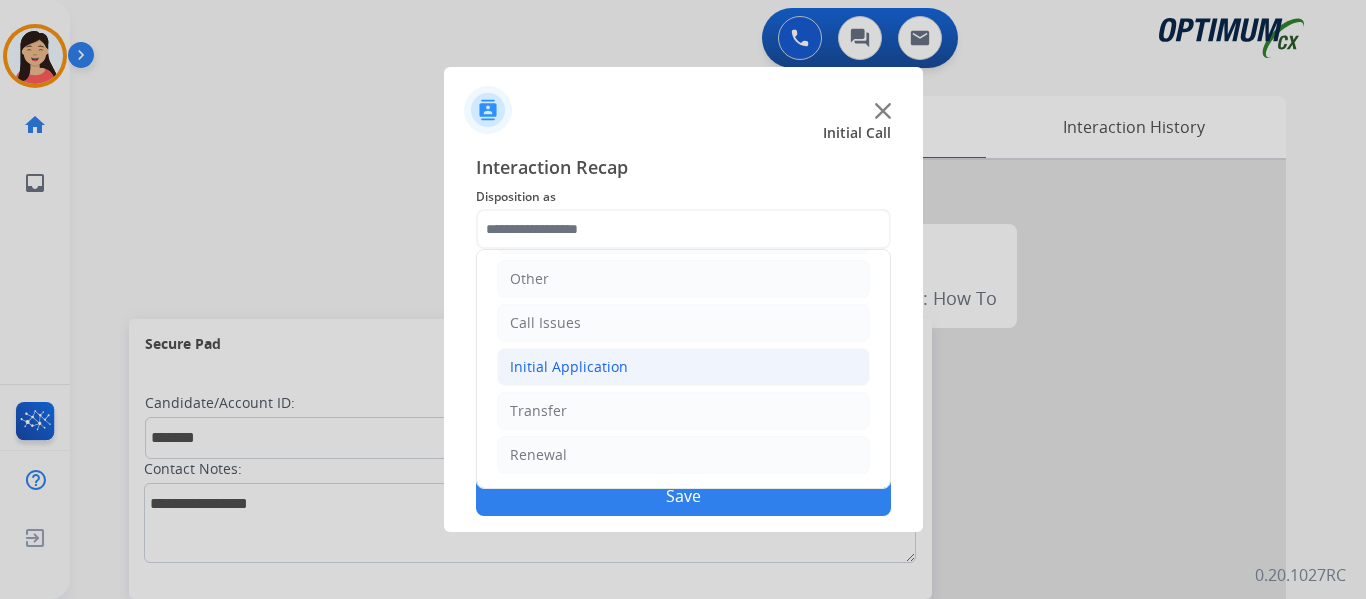 click on "Initial Application" 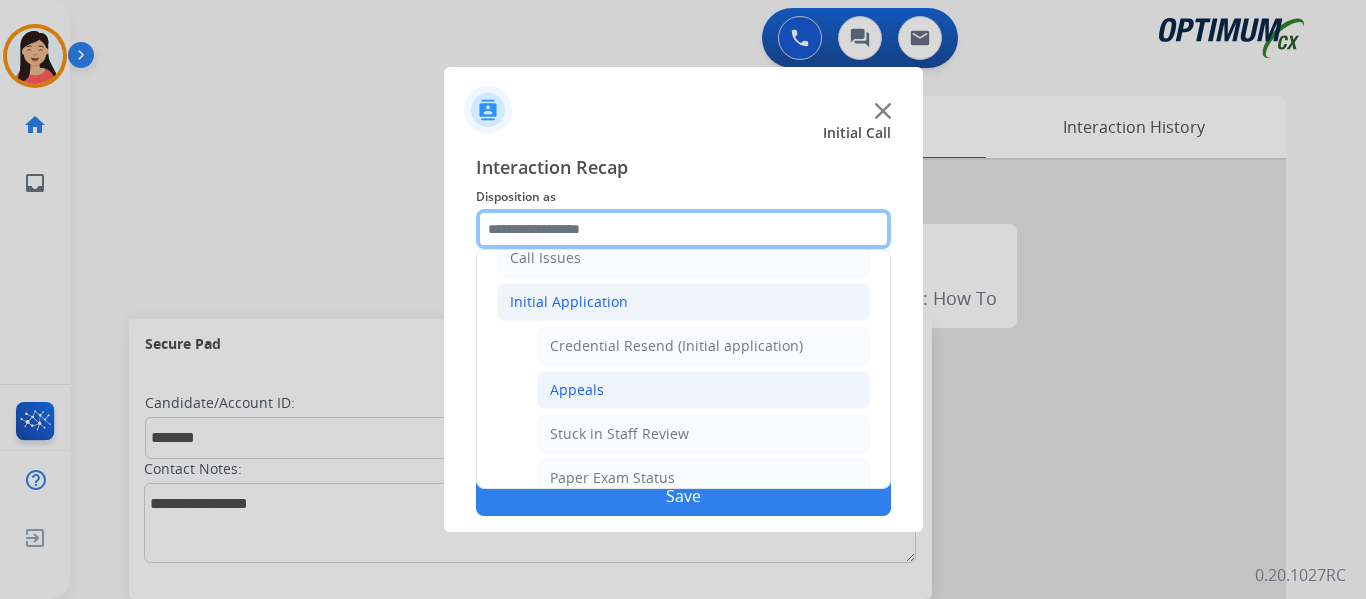 scroll, scrollTop: 236, scrollLeft: 0, axis: vertical 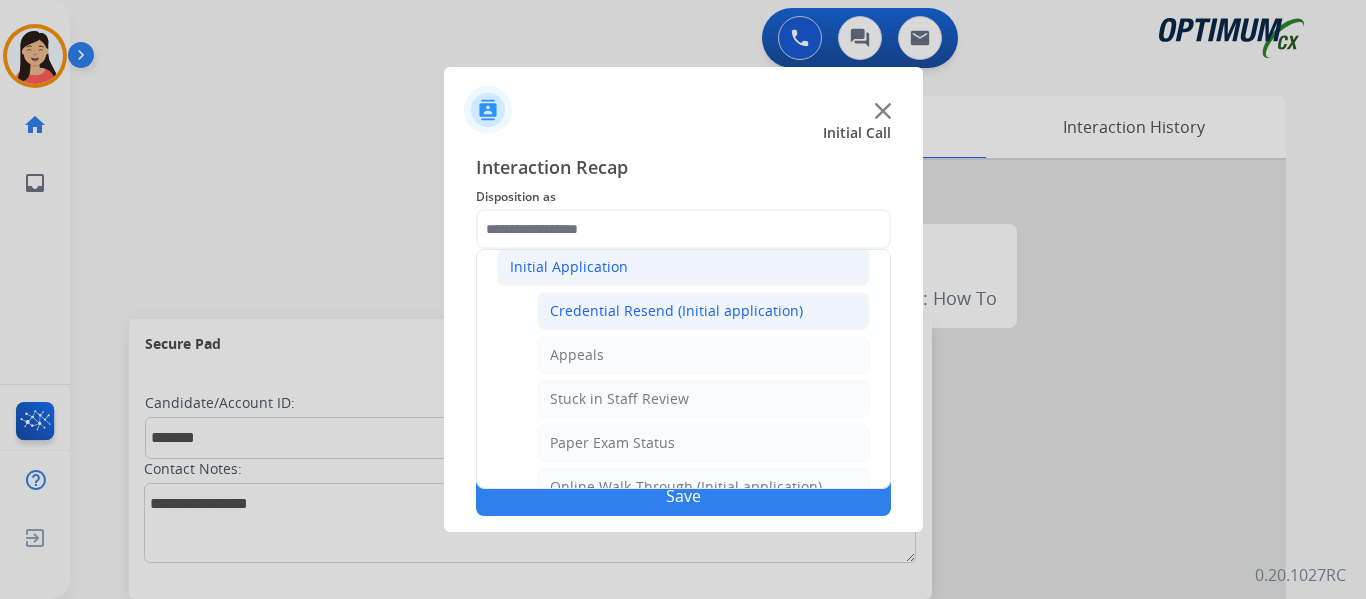 click on "Credential Resend (Initial application)" 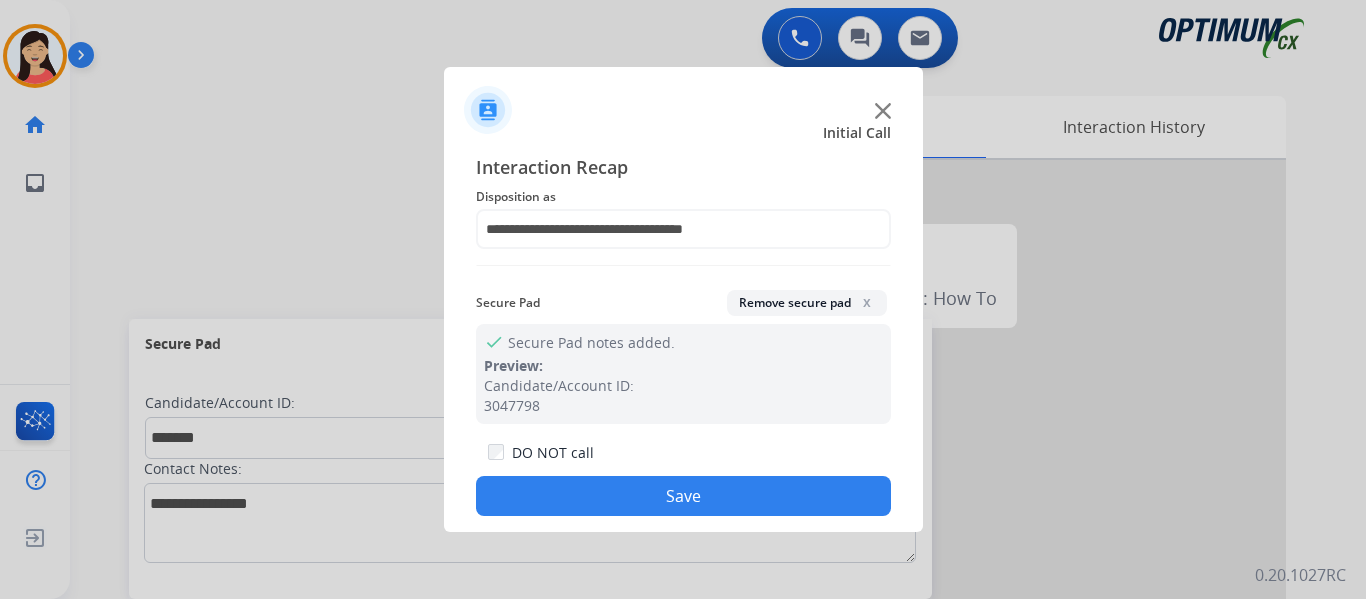 click on "Save" 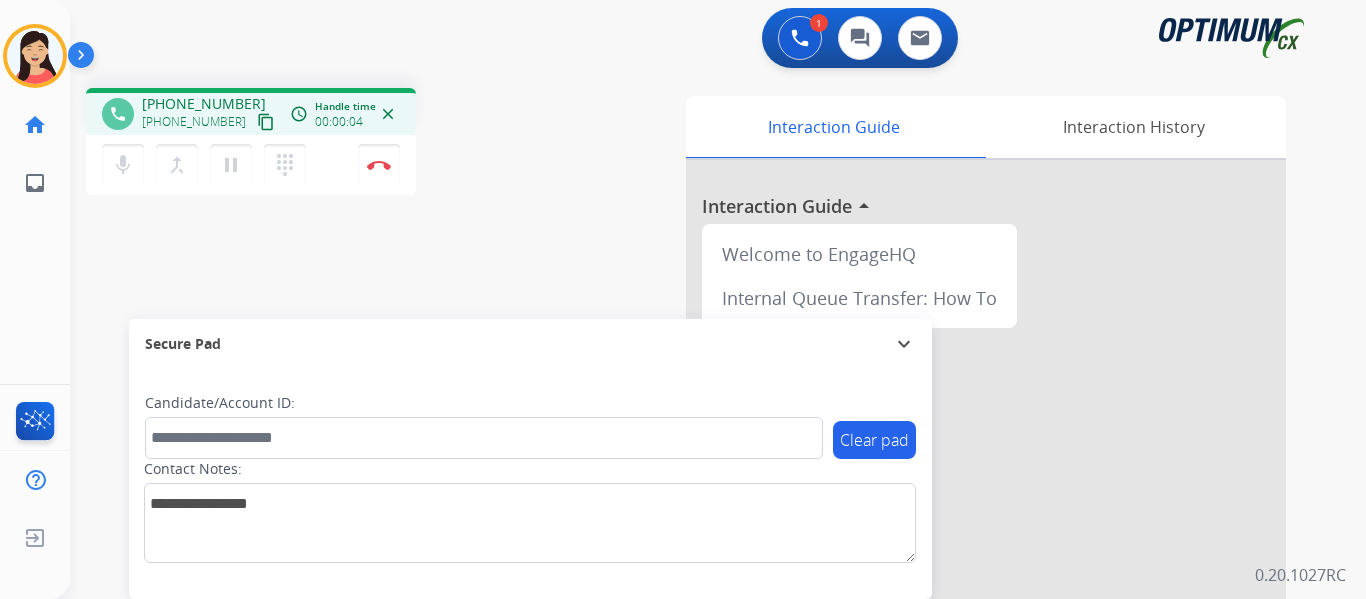 click on "content_copy" at bounding box center [266, 122] 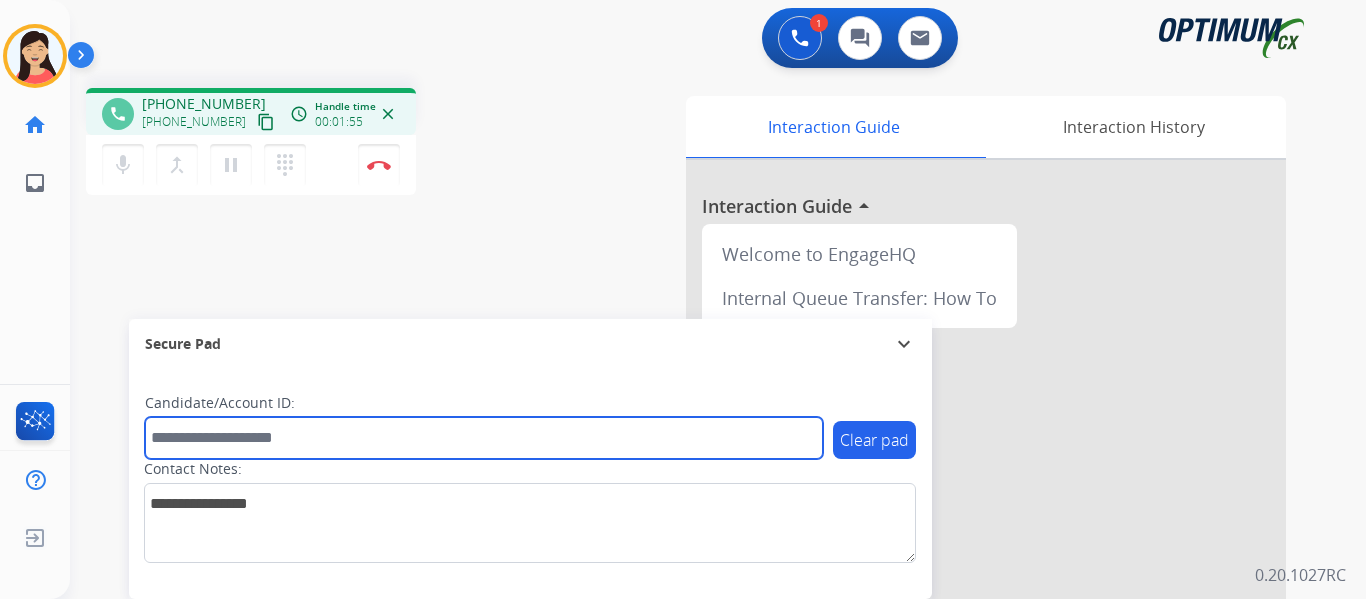 click at bounding box center [484, 438] 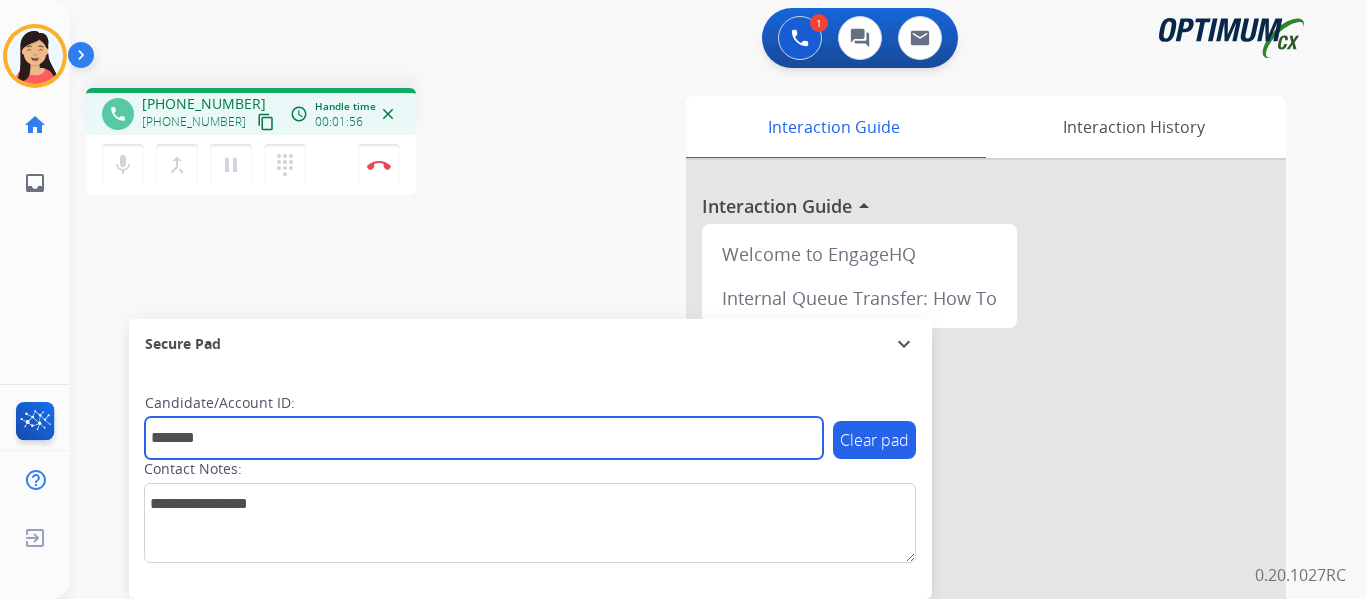 type on "*******" 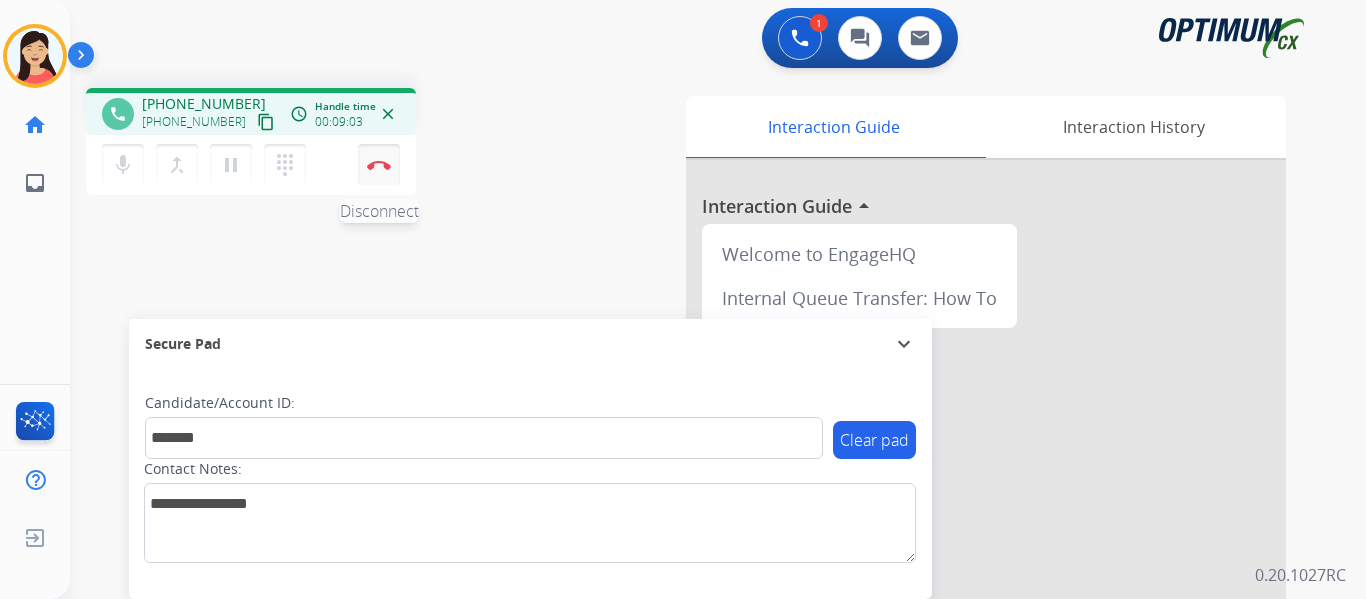 click on "Disconnect" at bounding box center [379, 165] 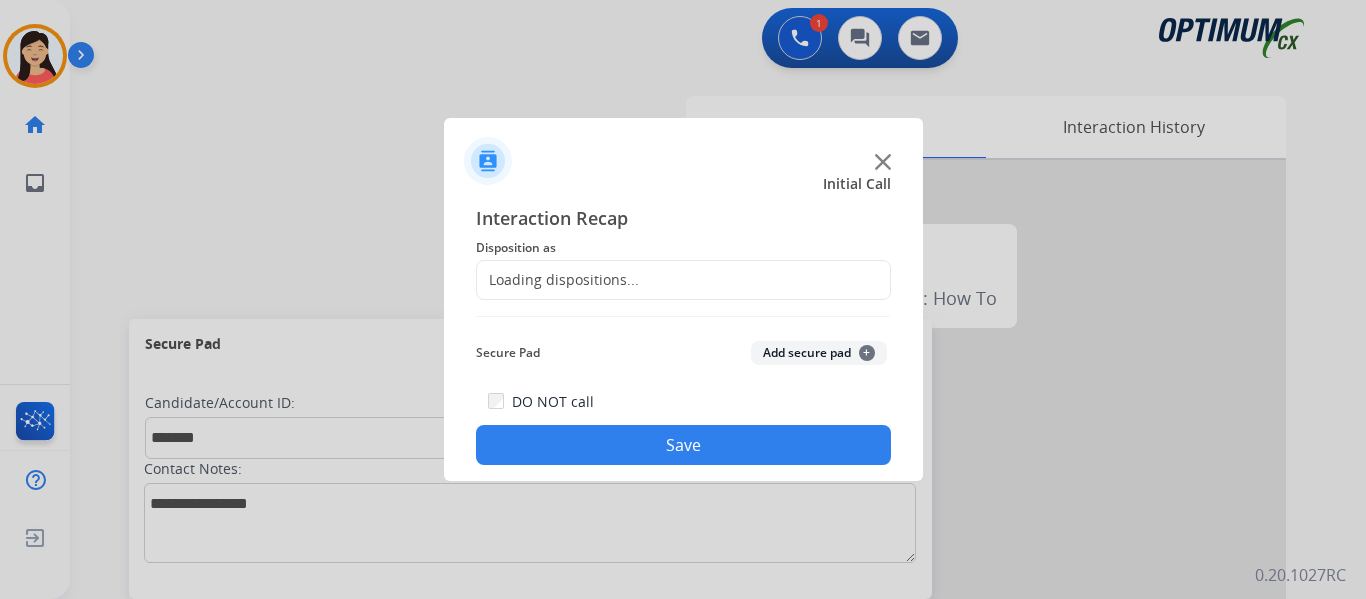 click on "Add secure pad  +" 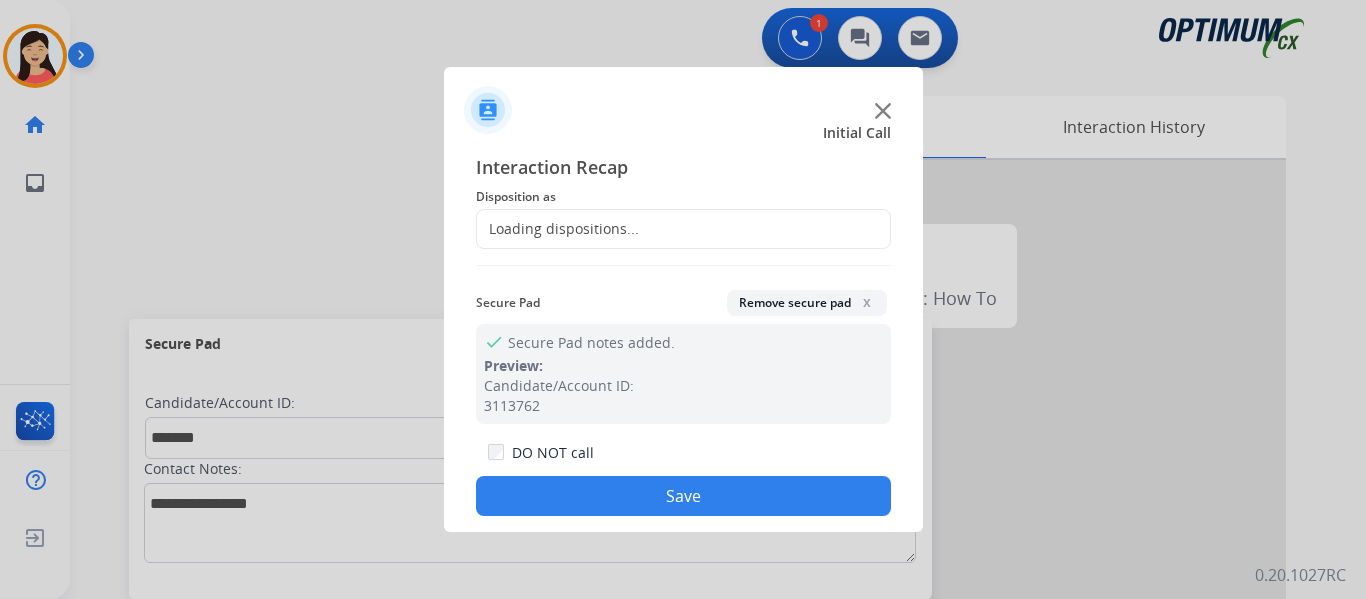 click on "Loading dispositions..." 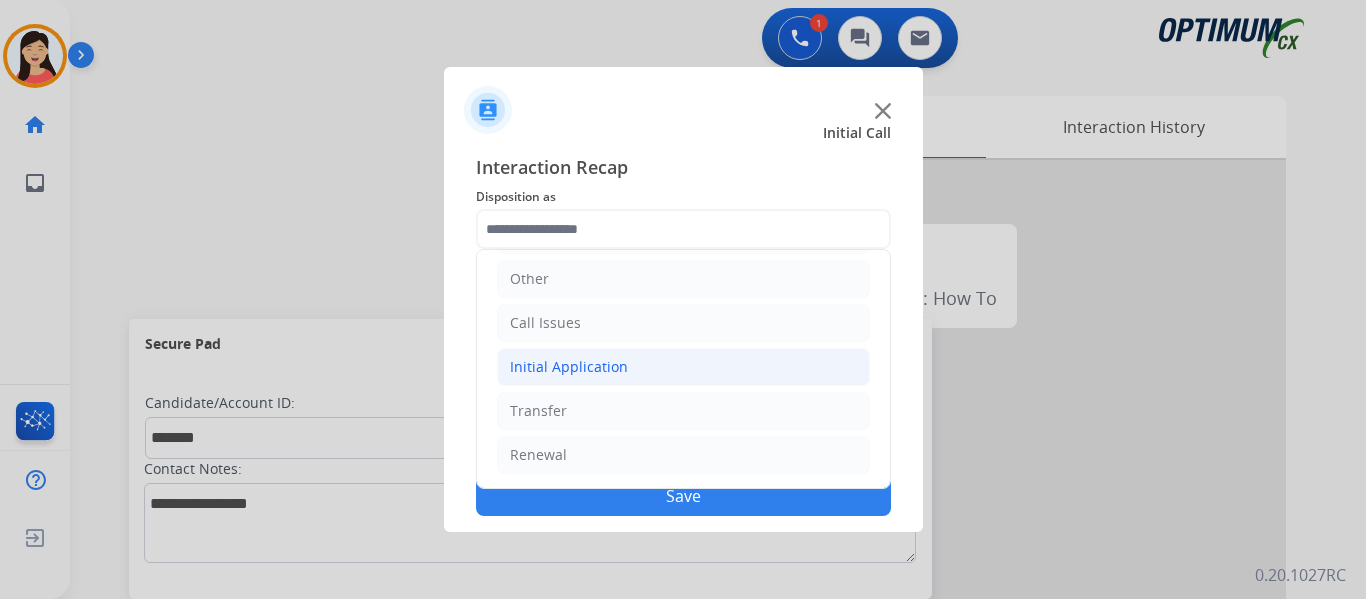 click on "Initial Application" 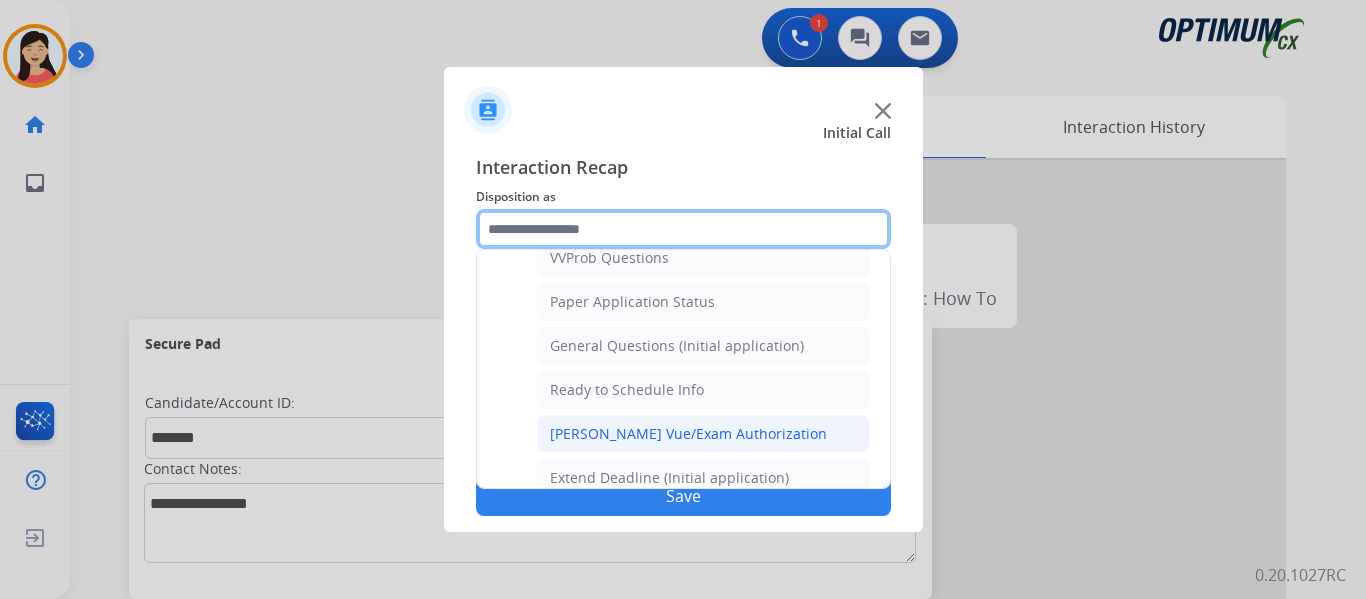 scroll, scrollTop: 1136, scrollLeft: 0, axis: vertical 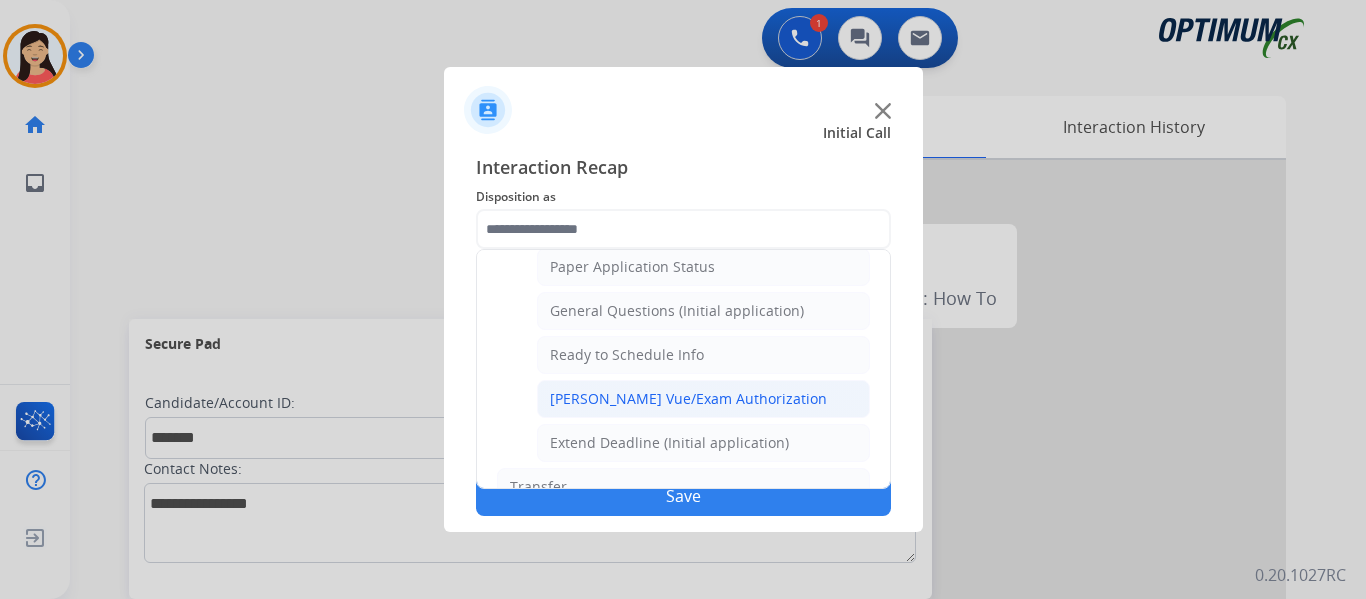 click on "[PERSON_NAME] Vue/Exam Authorization" 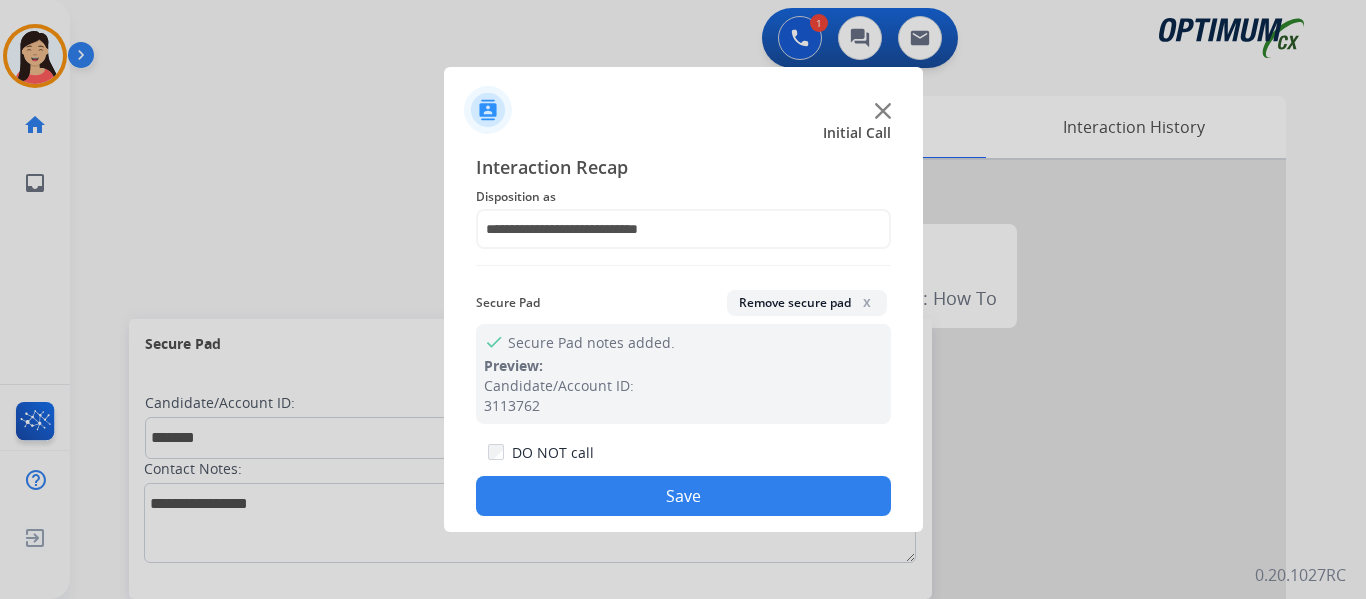 click on "Save" 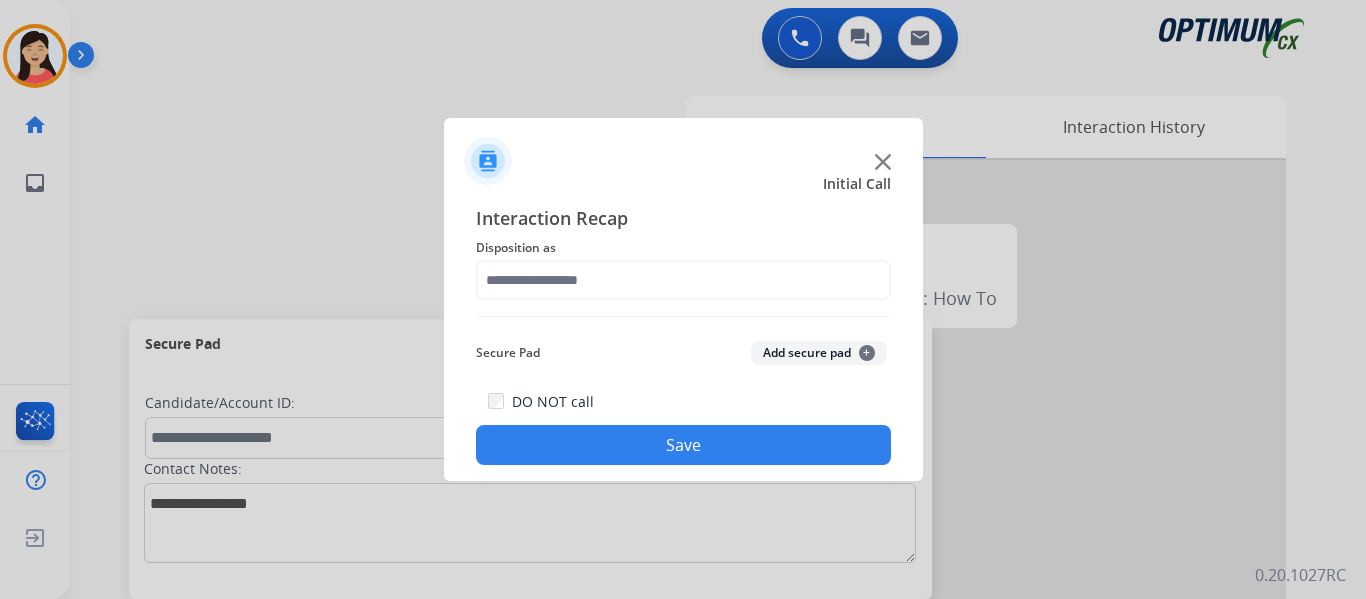 click 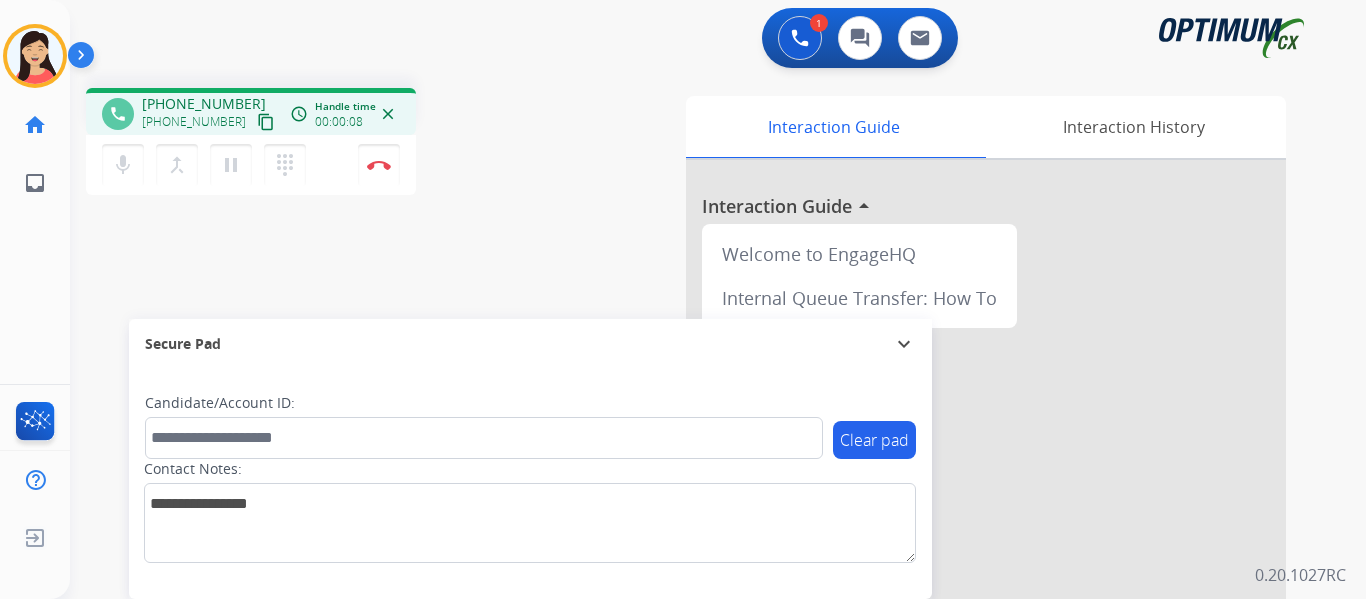 click on "content_copy" at bounding box center (266, 122) 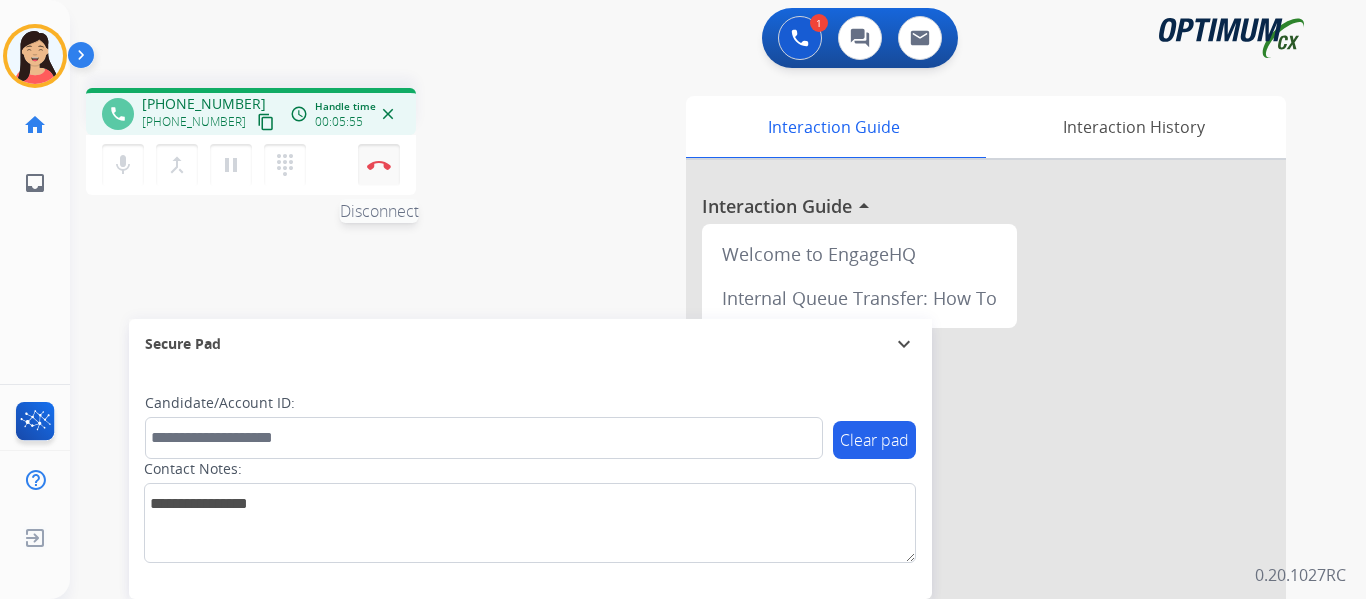 click at bounding box center (379, 165) 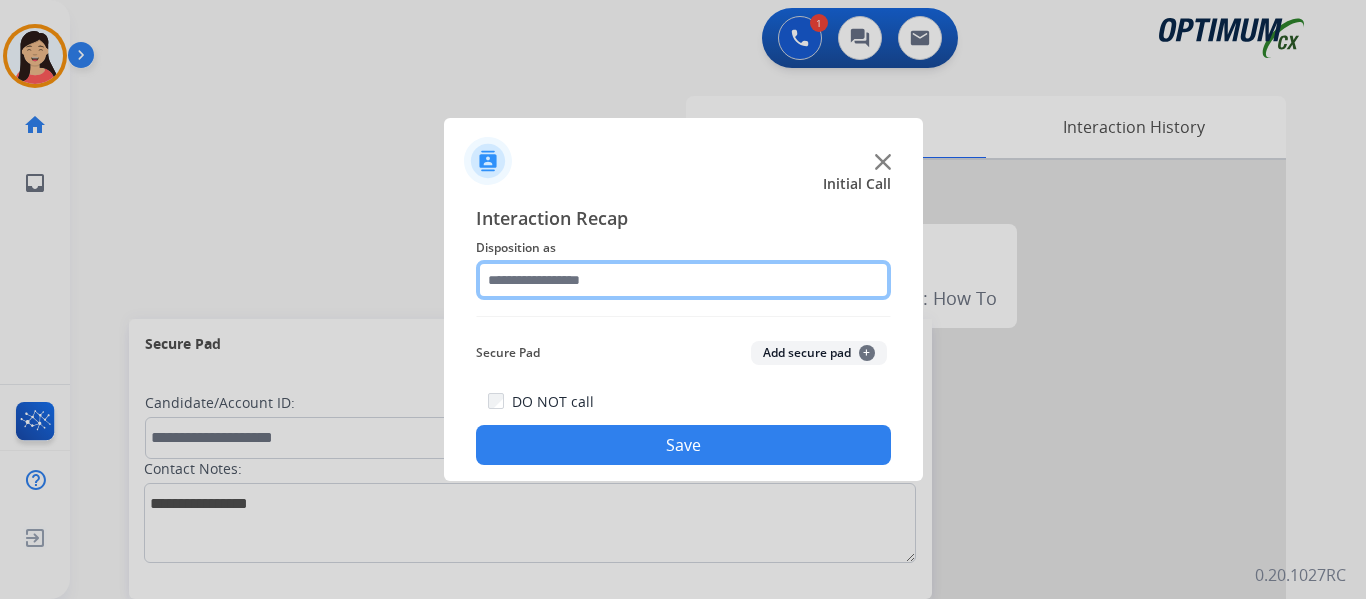 click 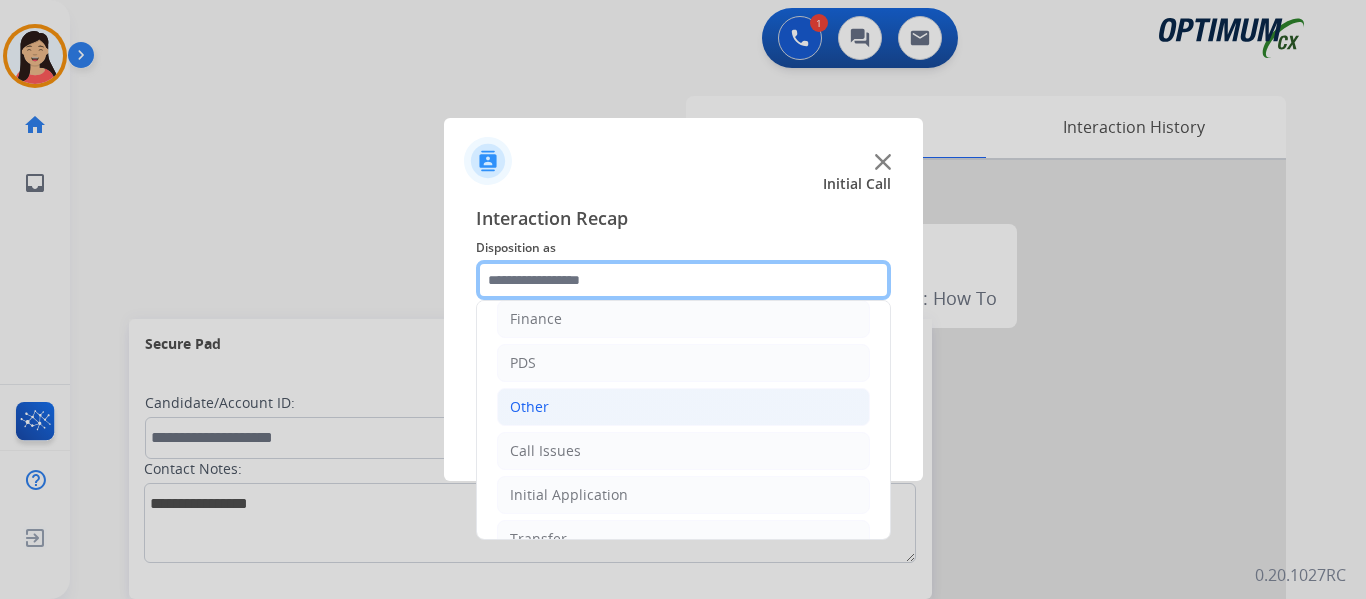 scroll, scrollTop: 136, scrollLeft: 0, axis: vertical 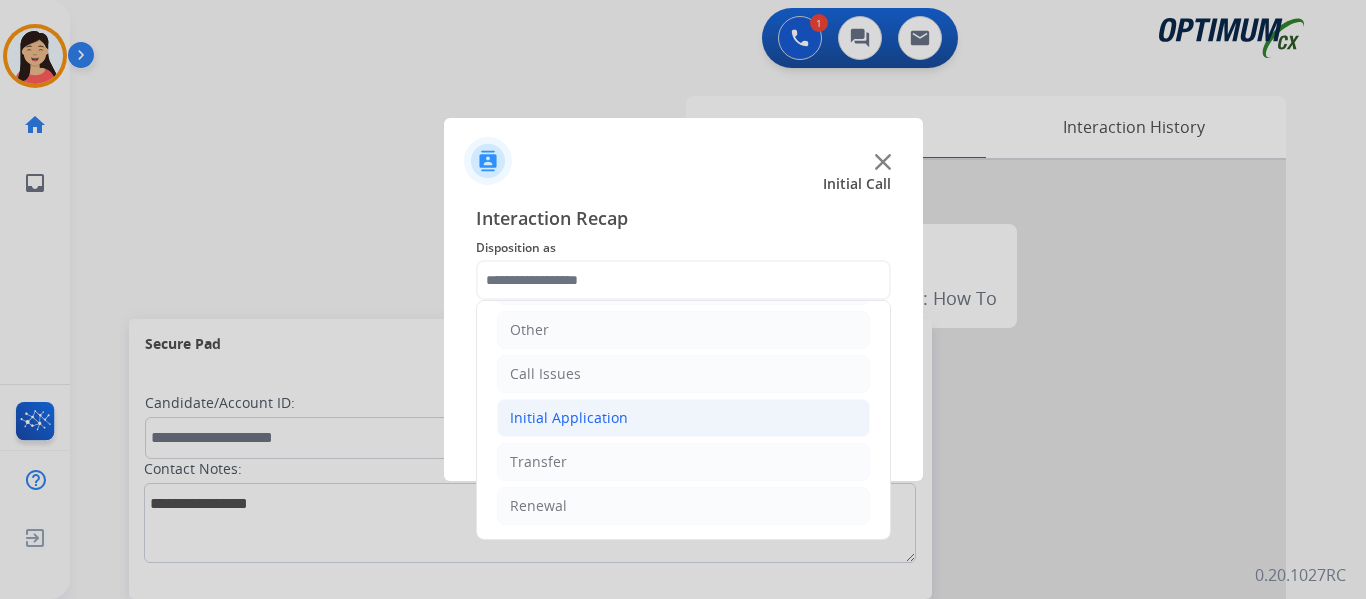 click on "Initial Application" 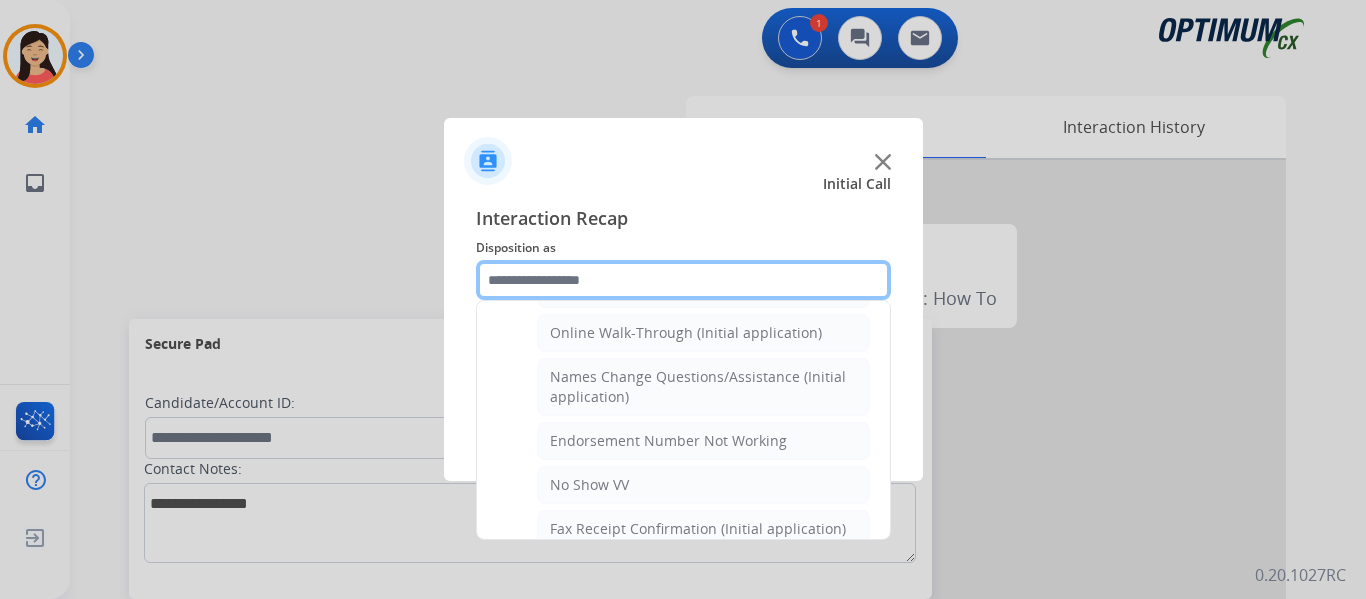 scroll, scrollTop: 1036, scrollLeft: 0, axis: vertical 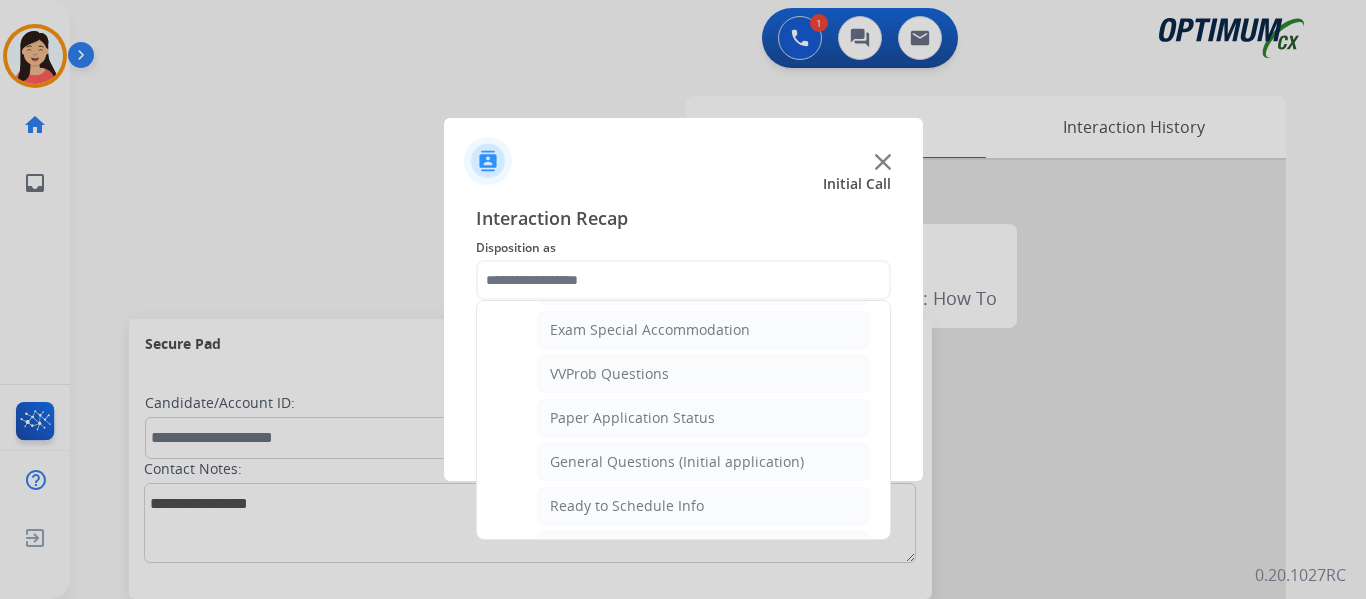 drag, startPoint x: 631, startPoint y: 454, endPoint x: 653, endPoint y: 466, distance: 25.059929 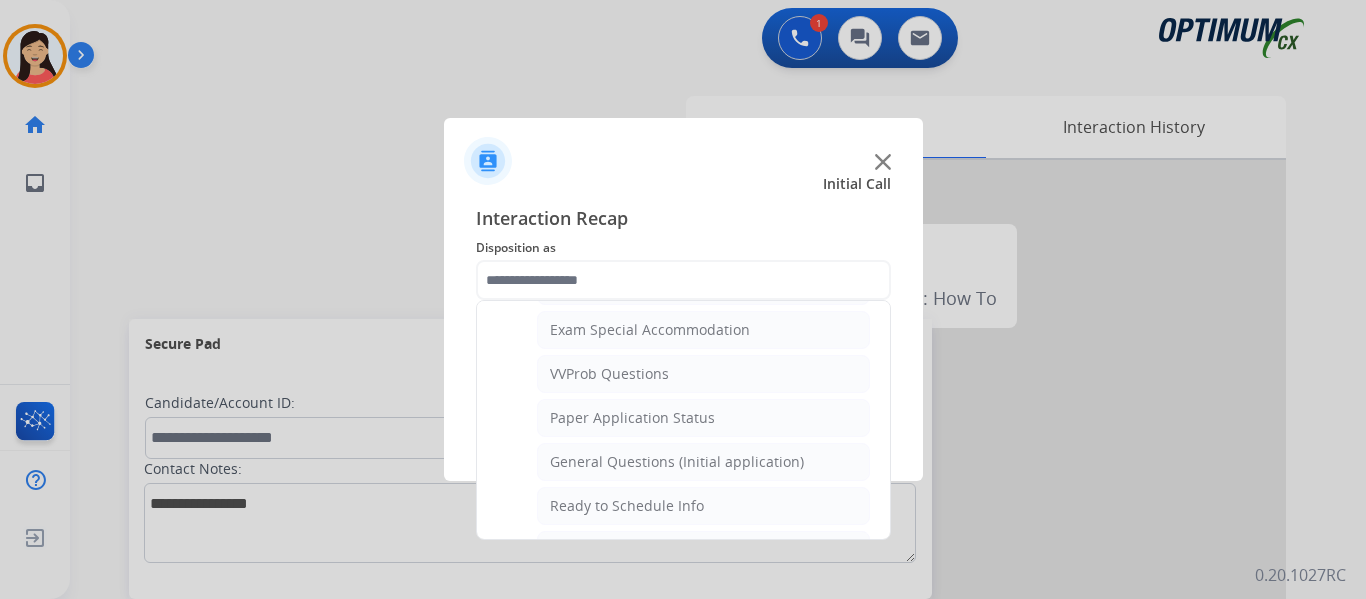 click on "General Questions (Initial application)" 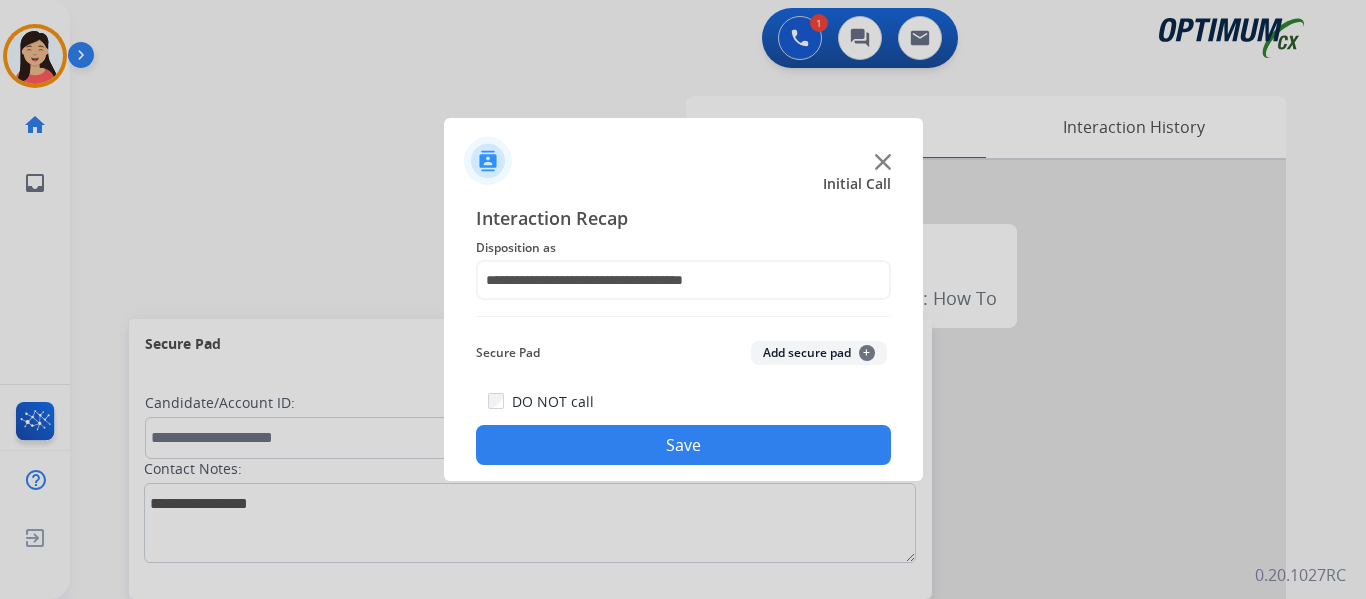 click on "Save" 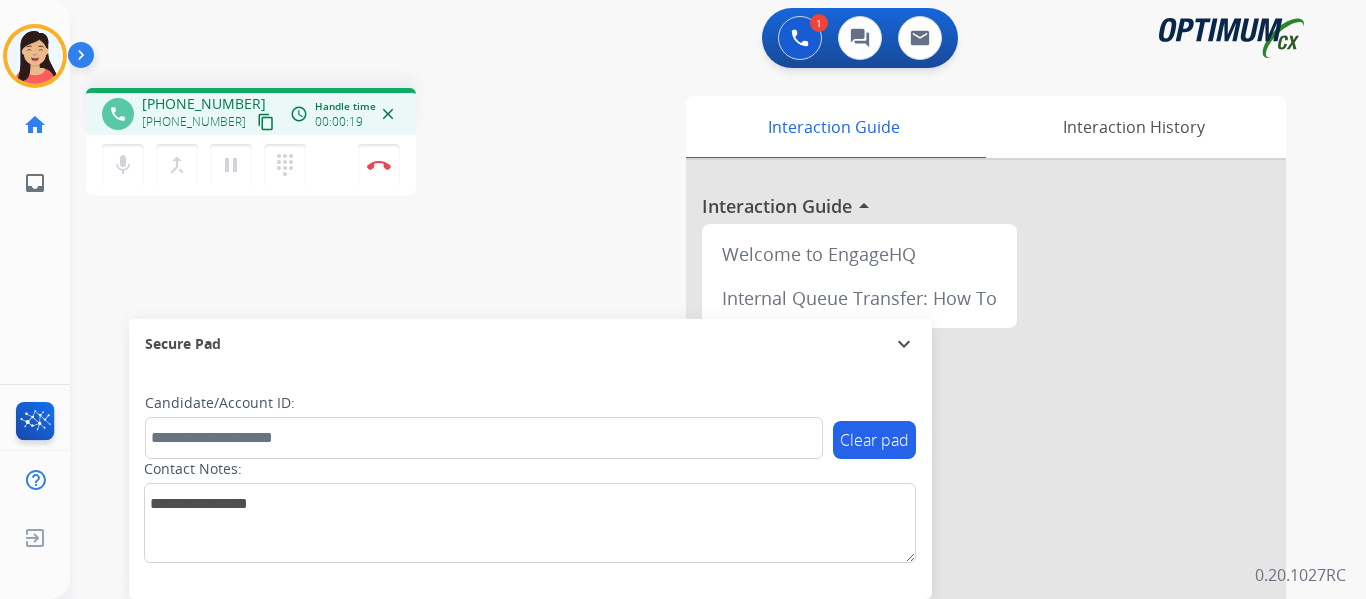 drag, startPoint x: 240, startPoint y: 118, endPoint x: 280, endPoint y: 128, distance: 41.231056 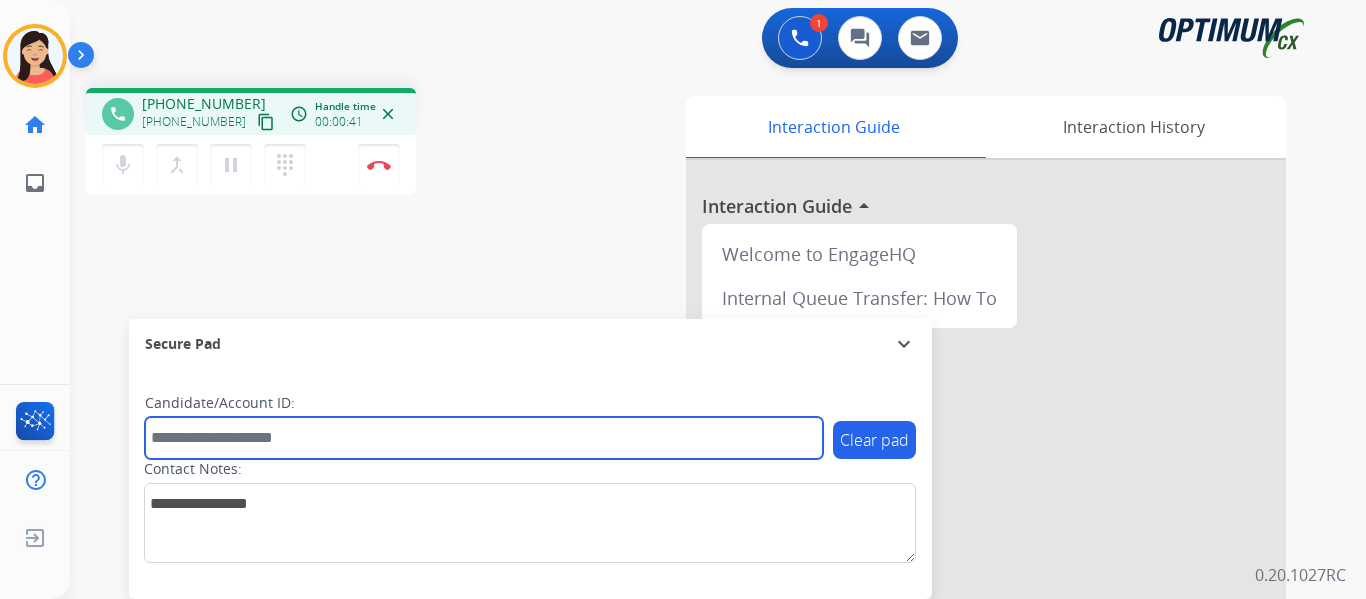 click at bounding box center (484, 438) 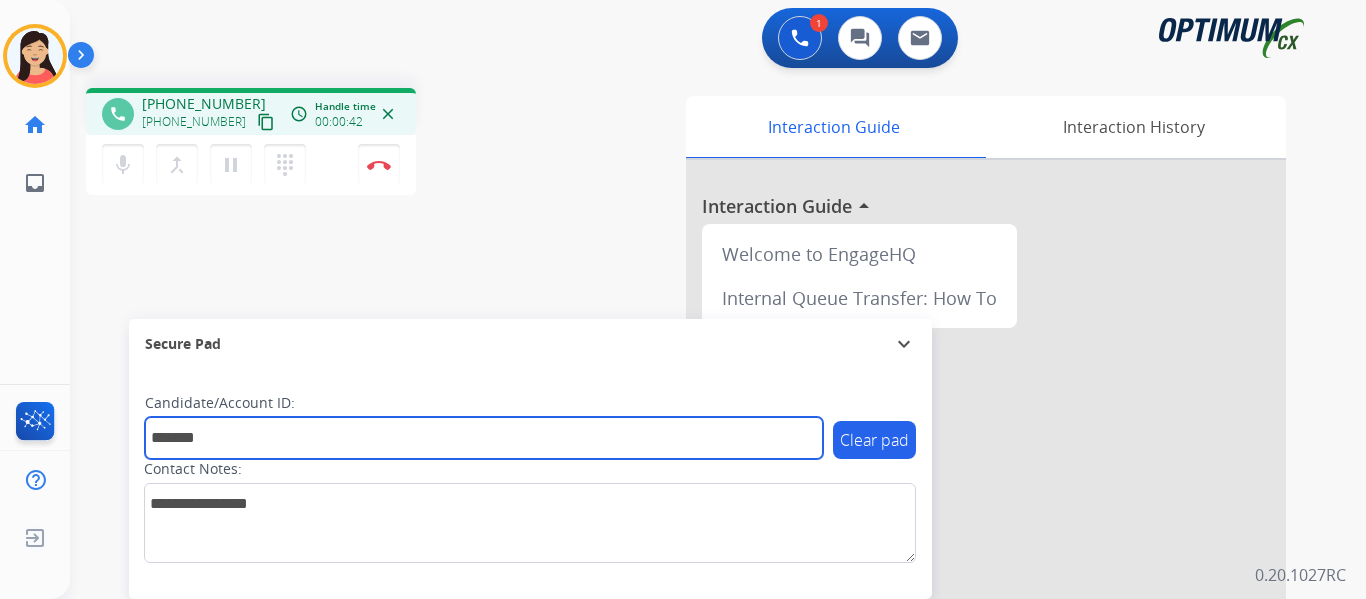 type on "*******" 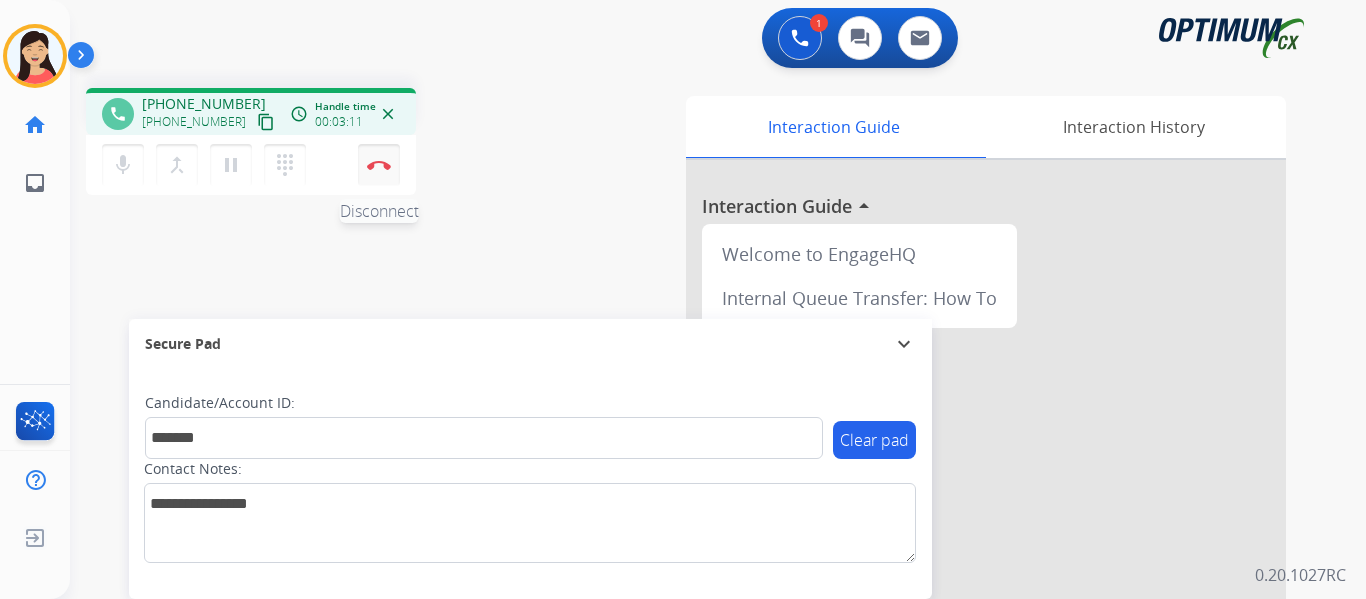 click at bounding box center (379, 165) 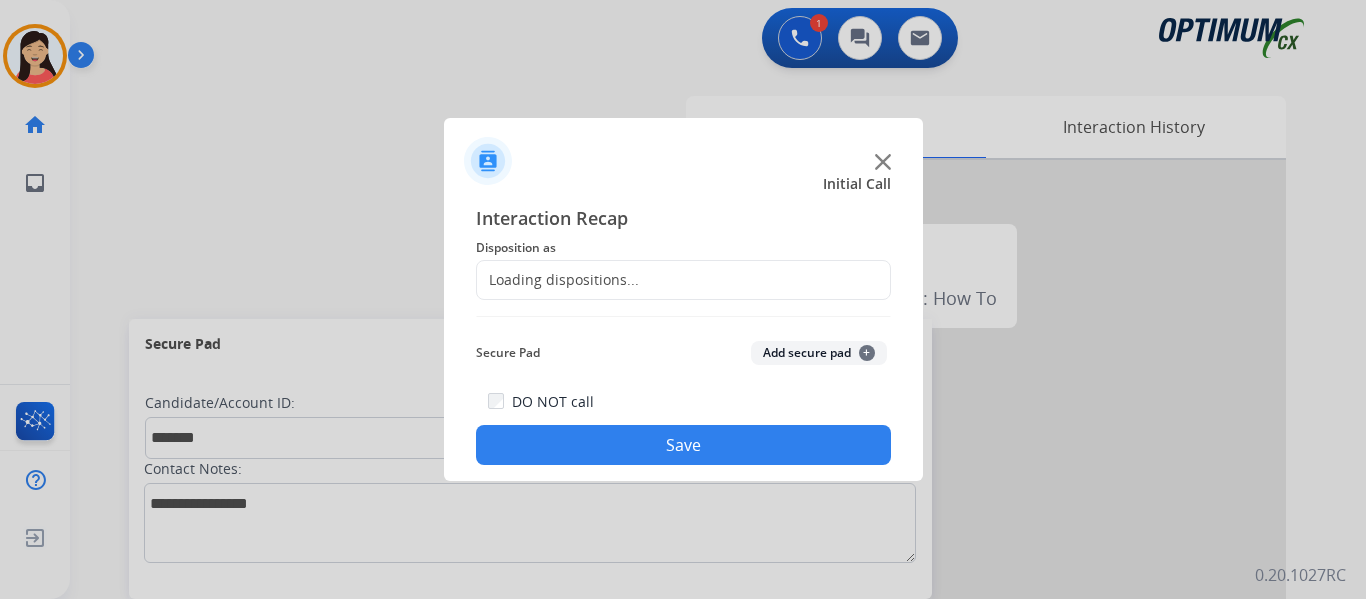 click on "Add secure pad  +" 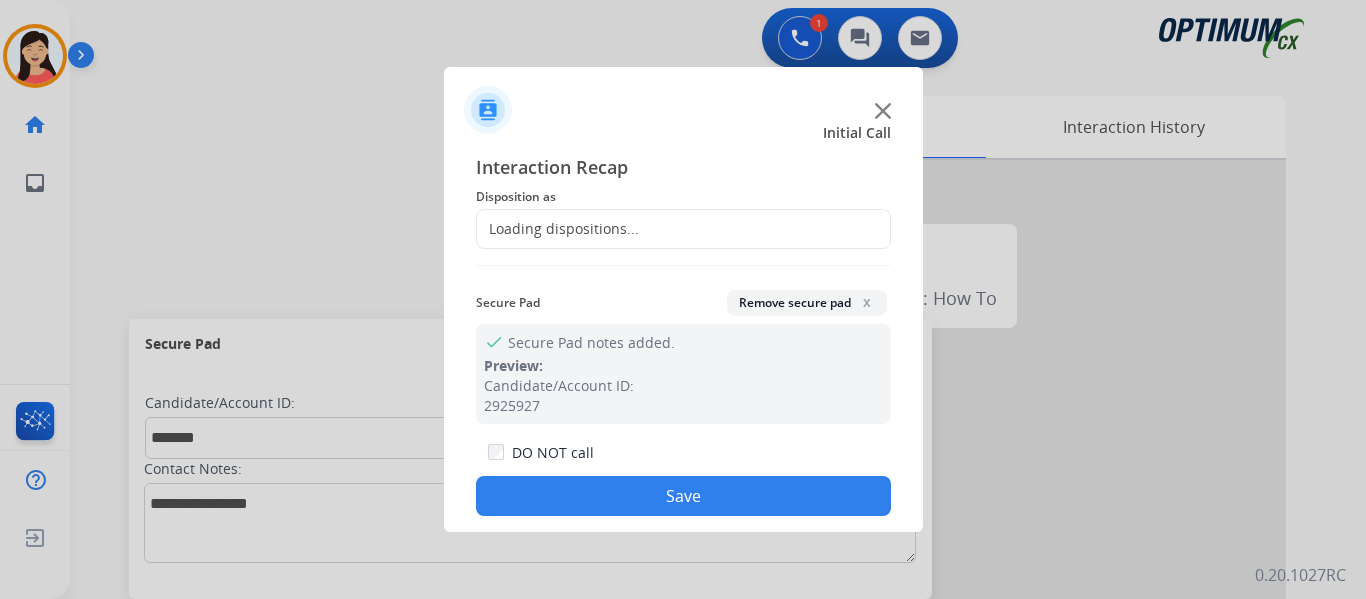 click on "Loading dispositions..." 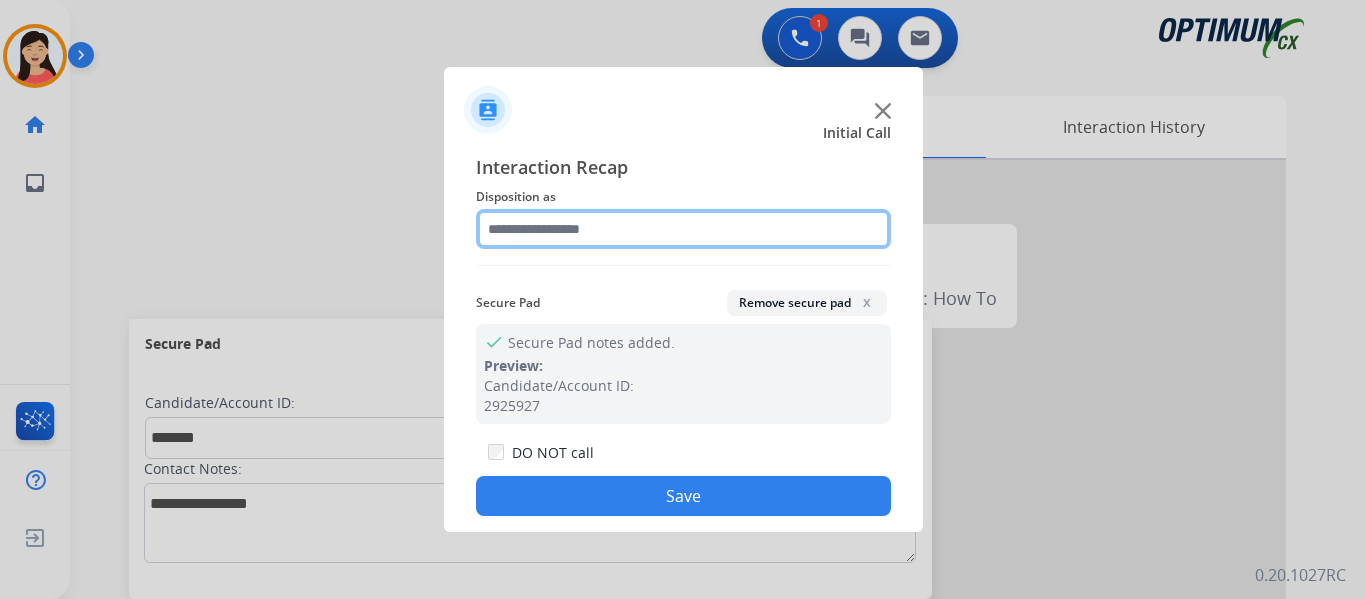 click 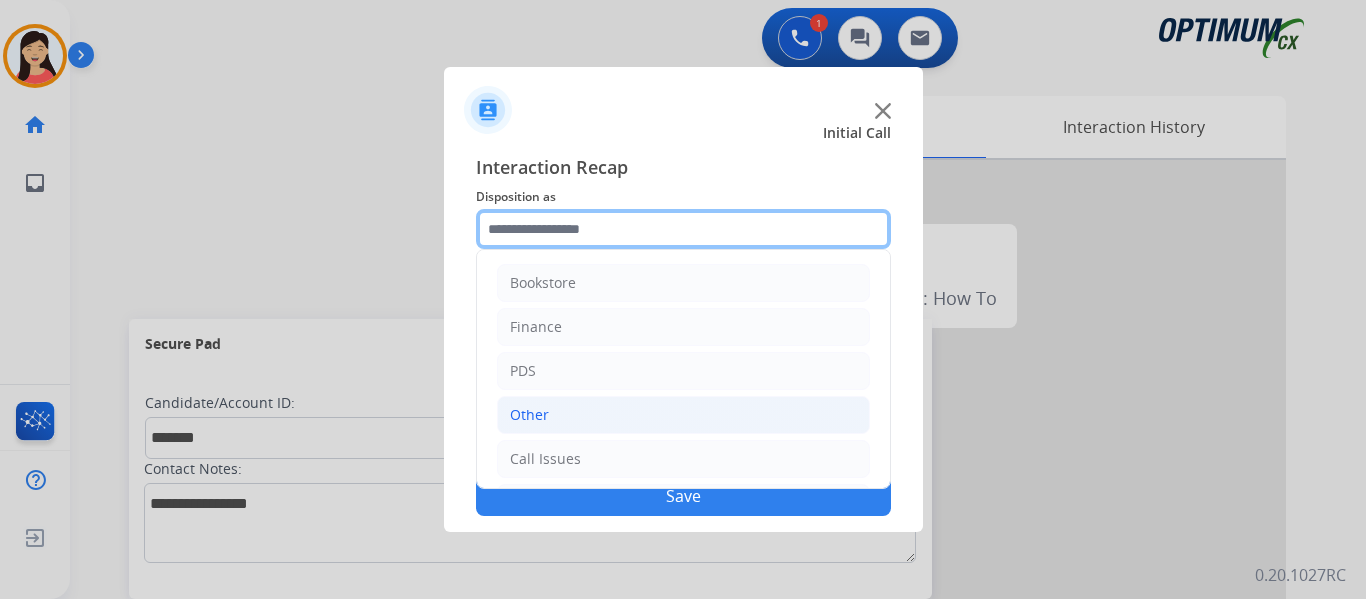 scroll, scrollTop: 136, scrollLeft: 0, axis: vertical 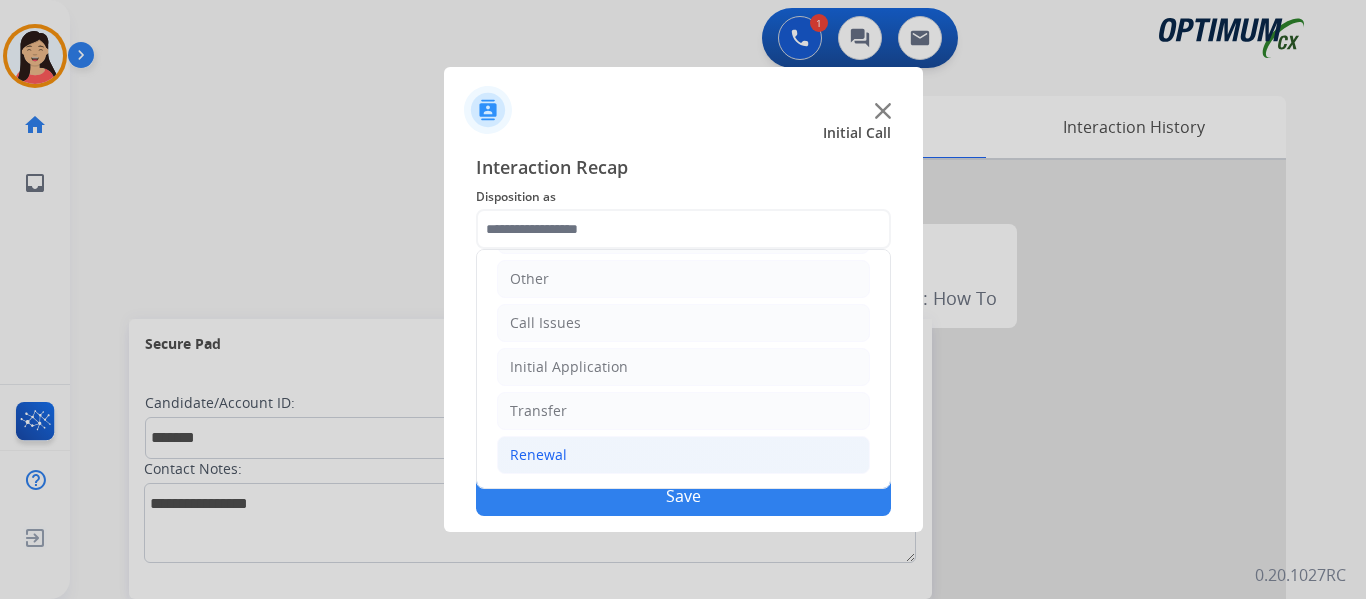 click on "Renewal" 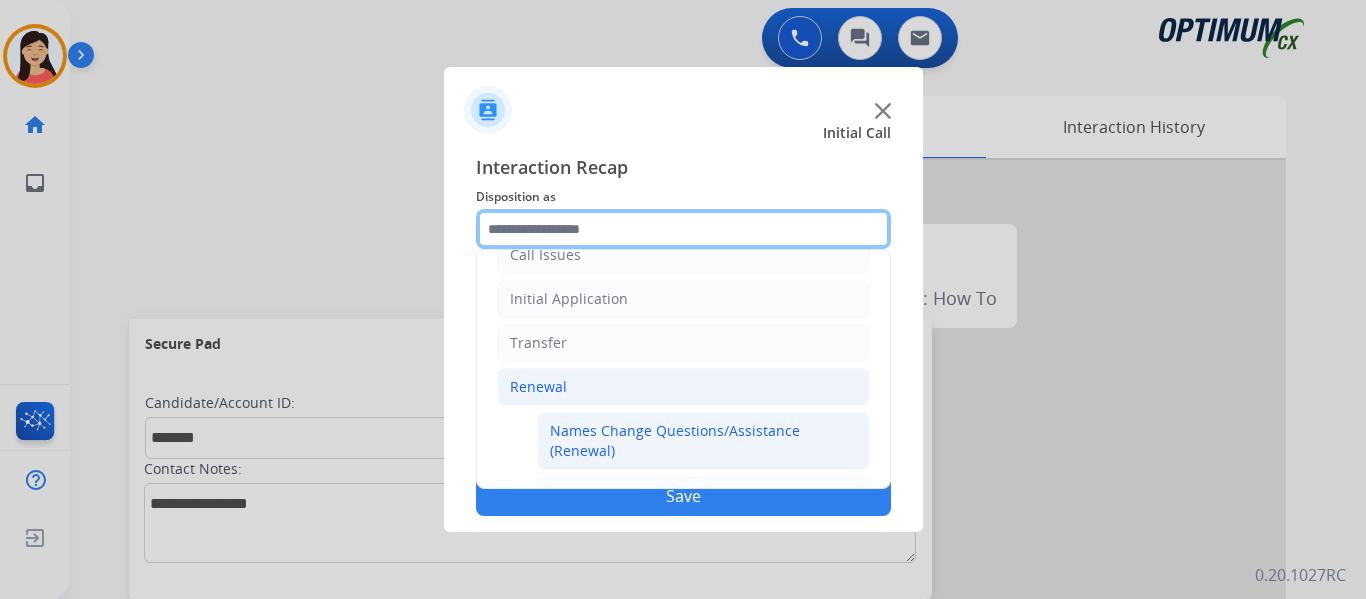 scroll, scrollTop: 336, scrollLeft: 0, axis: vertical 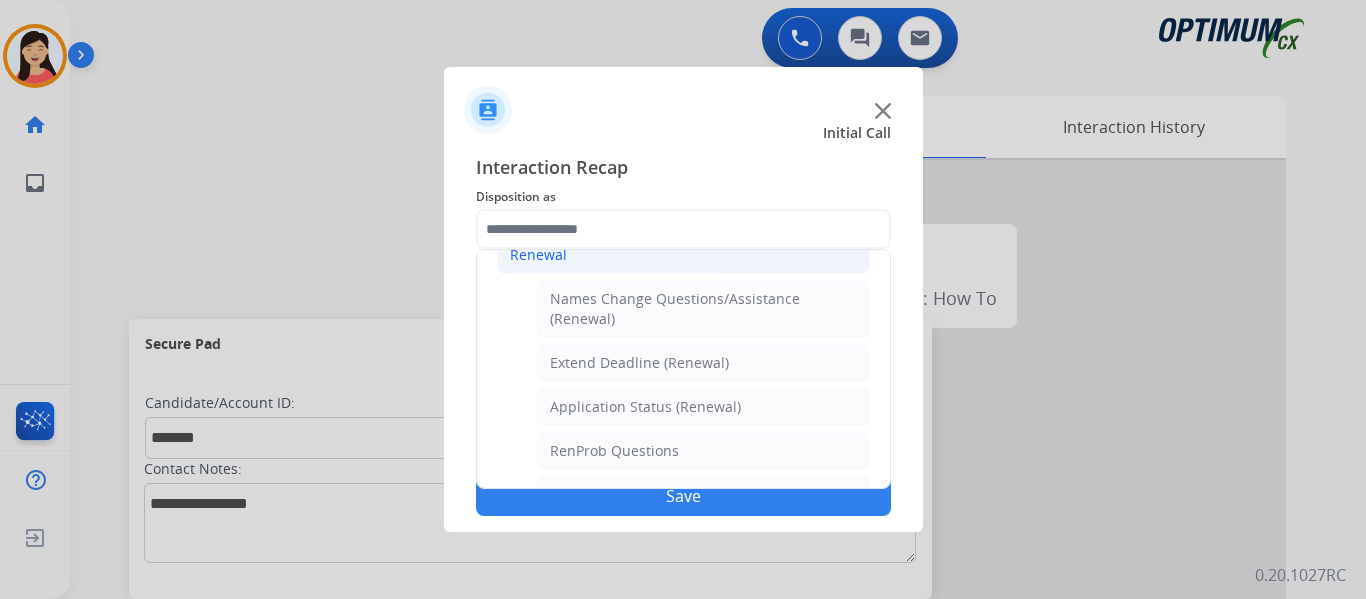 click on "Names Change Questions/Assistance (Renewal)" 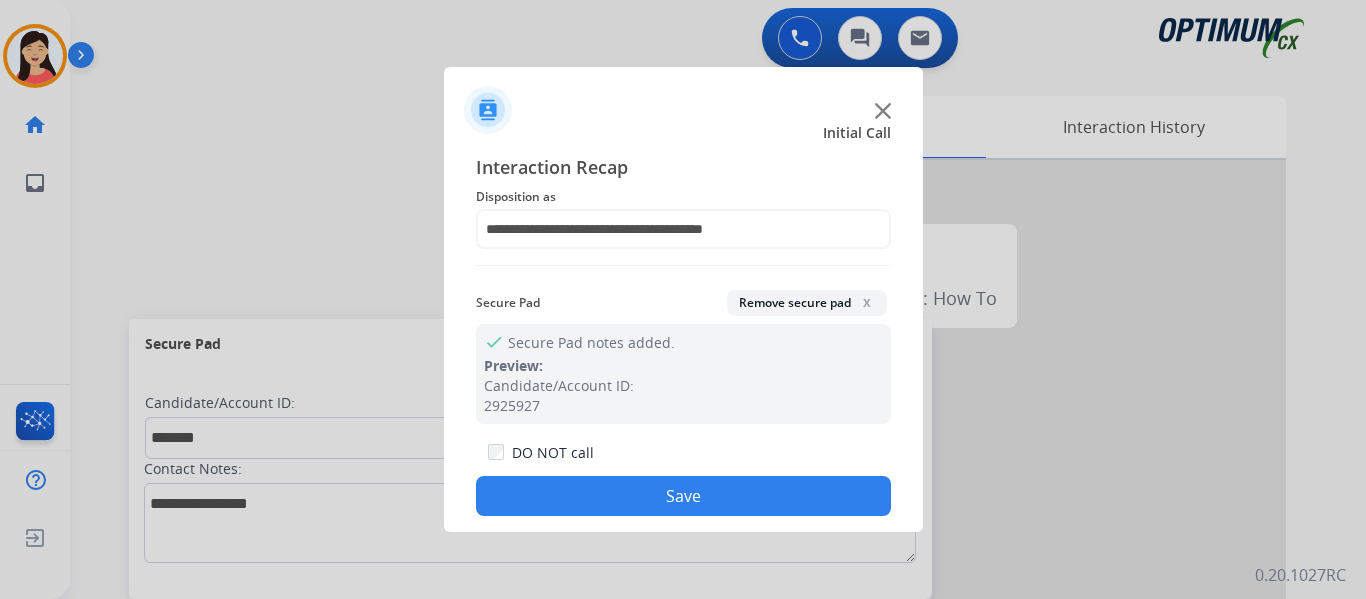 click on "Save" 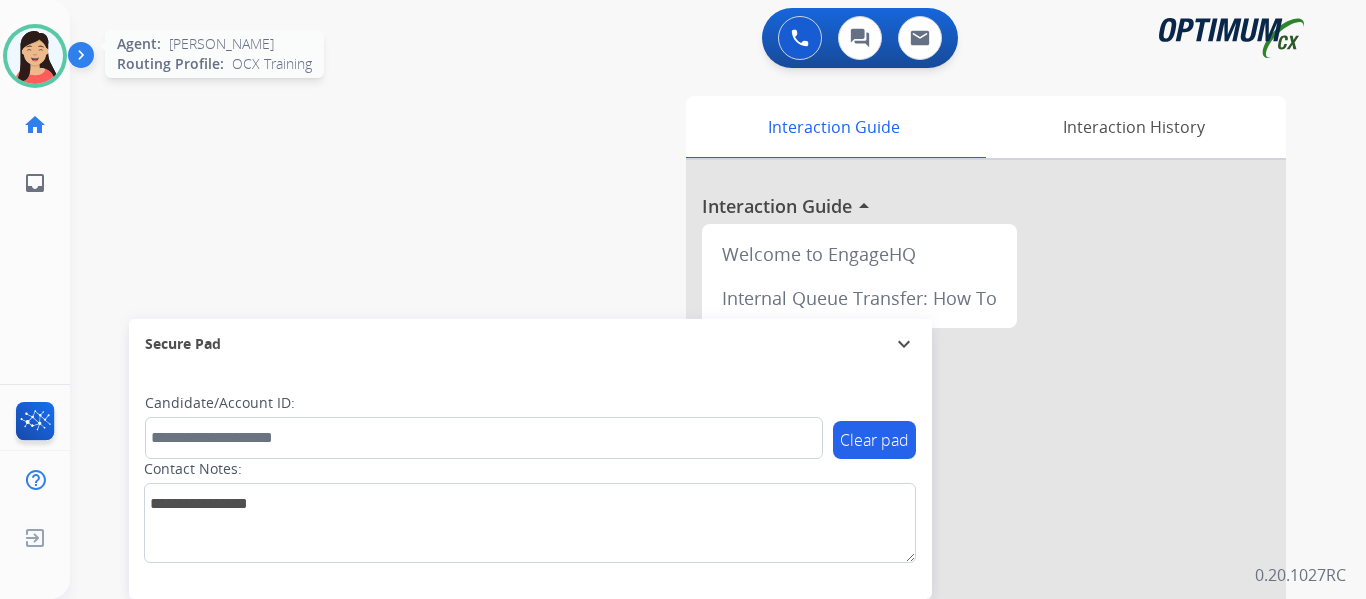 click at bounding box center [35, 56] 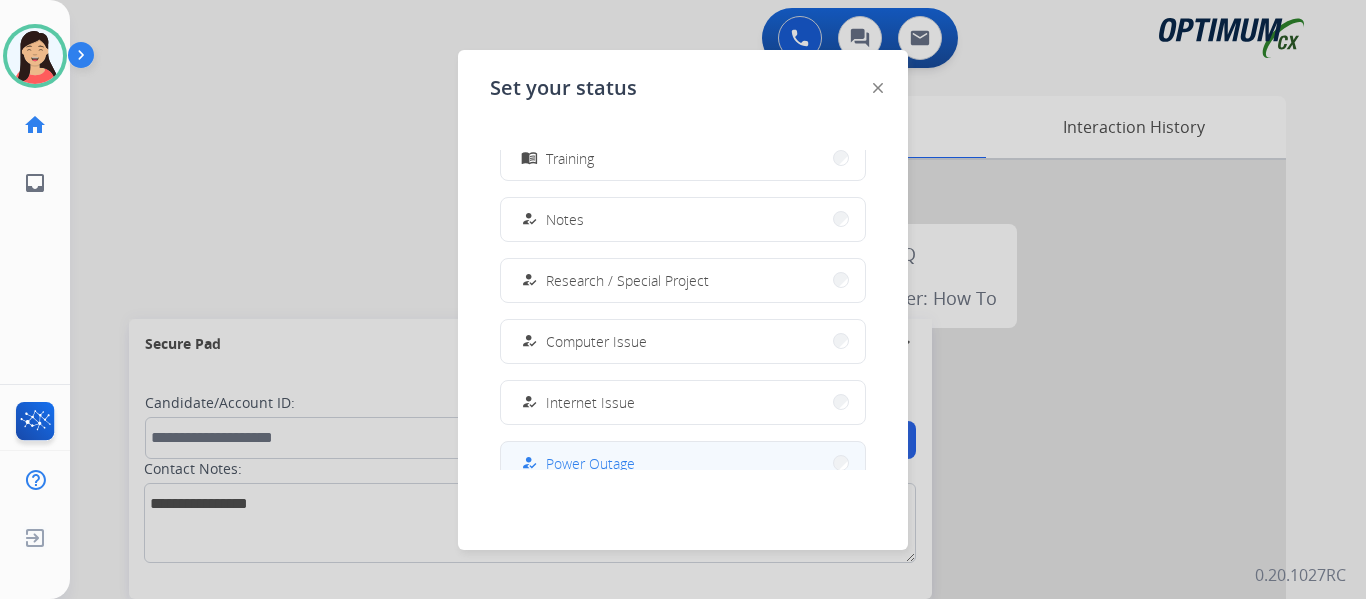 scroll, scrollTop: 499, scrollLeft: 0, axis: vertical 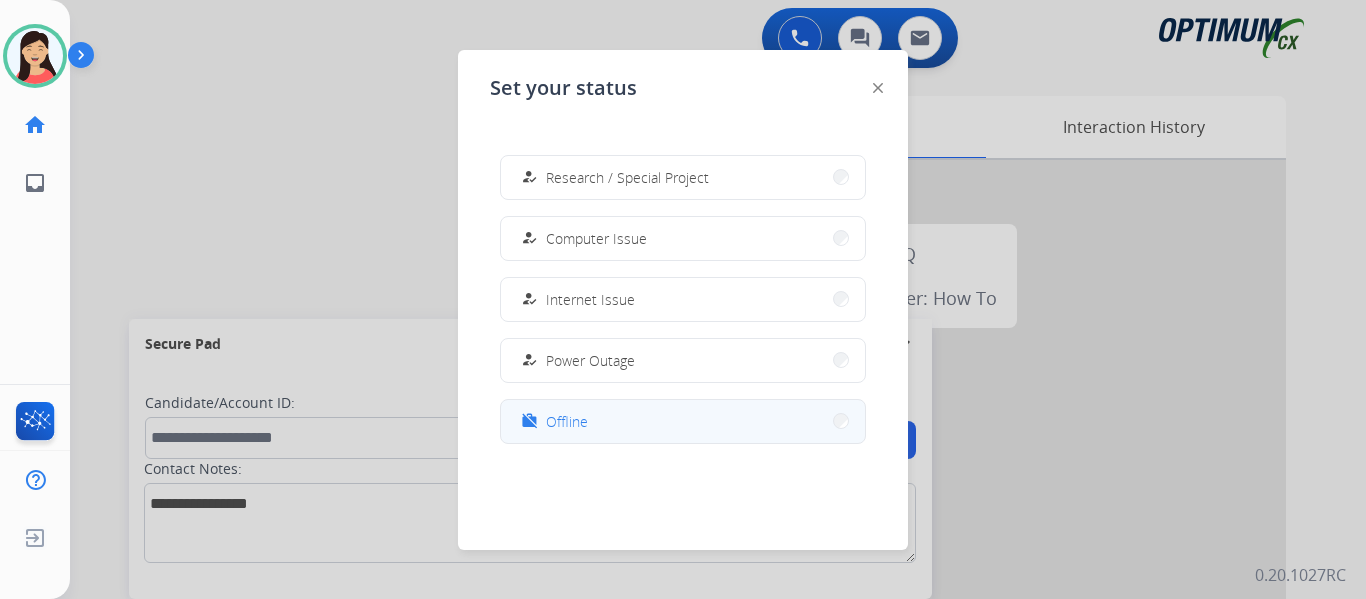 click on "work_off Offline" at bounding box center (683, 421) 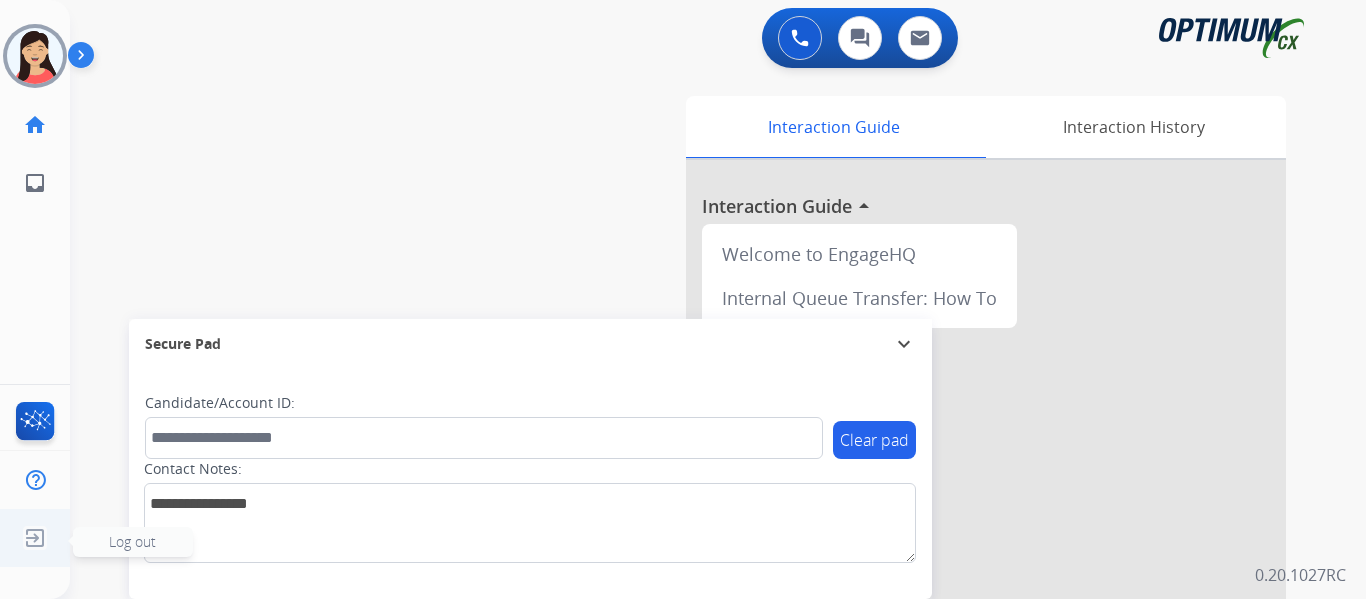 click 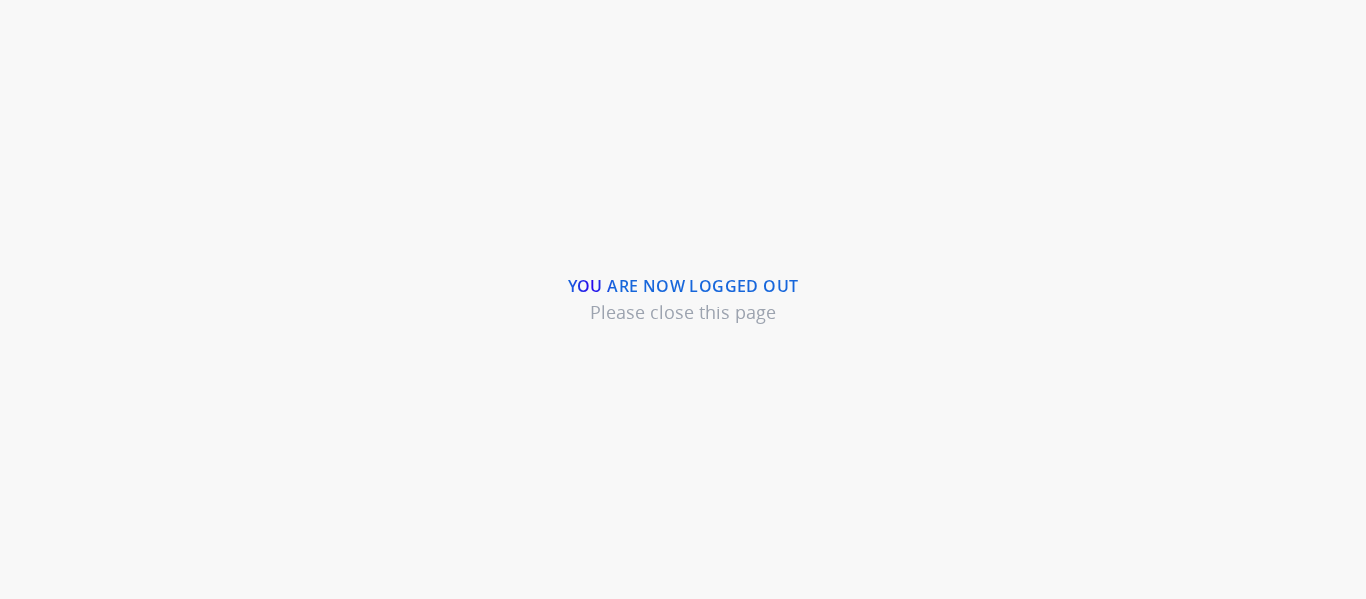 scroll, scrollTop: 0, scrollLeft: 0, axis: both 